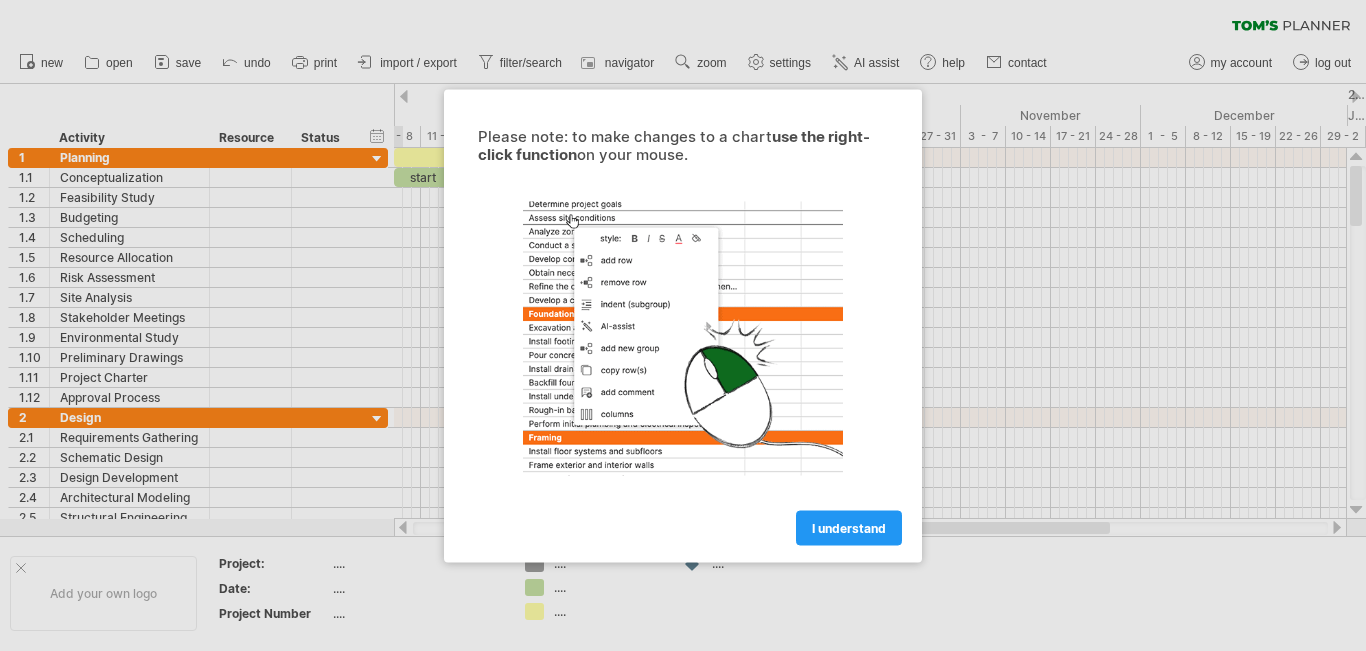 scroll, scrollTop: 0, scrollLeft: 0, axis: both 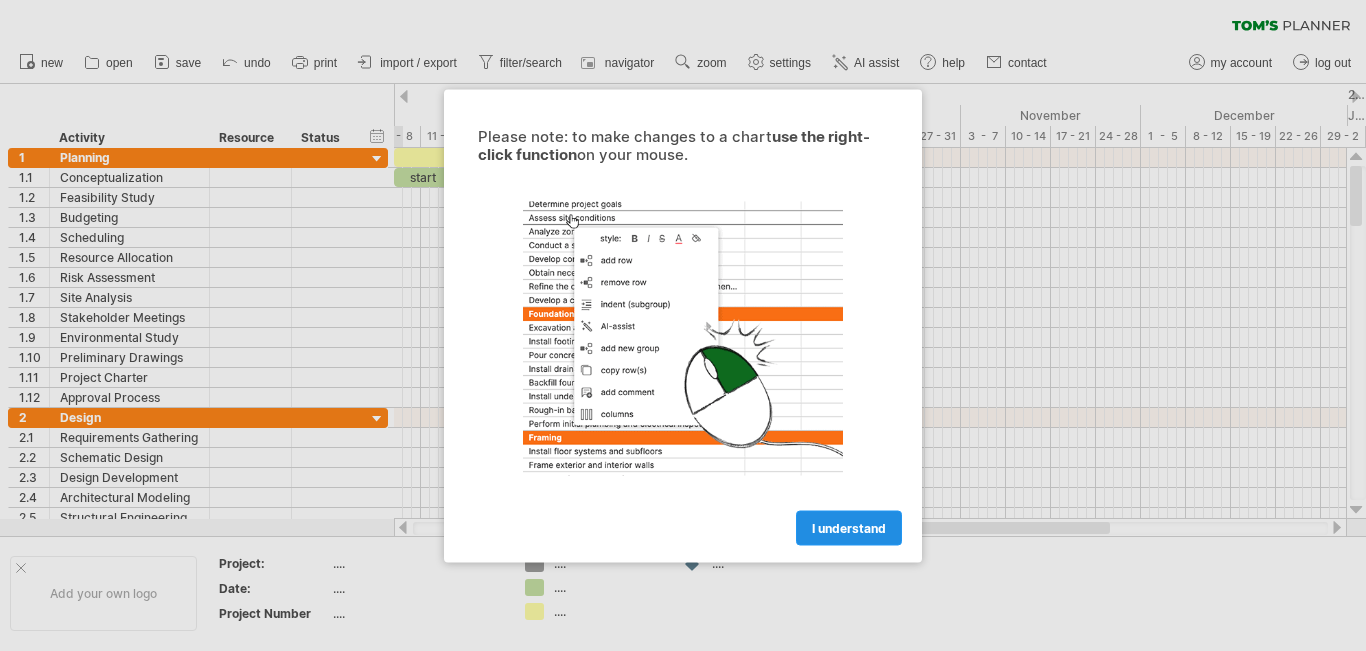 click on "I understand" at bounding box center [849, 527] 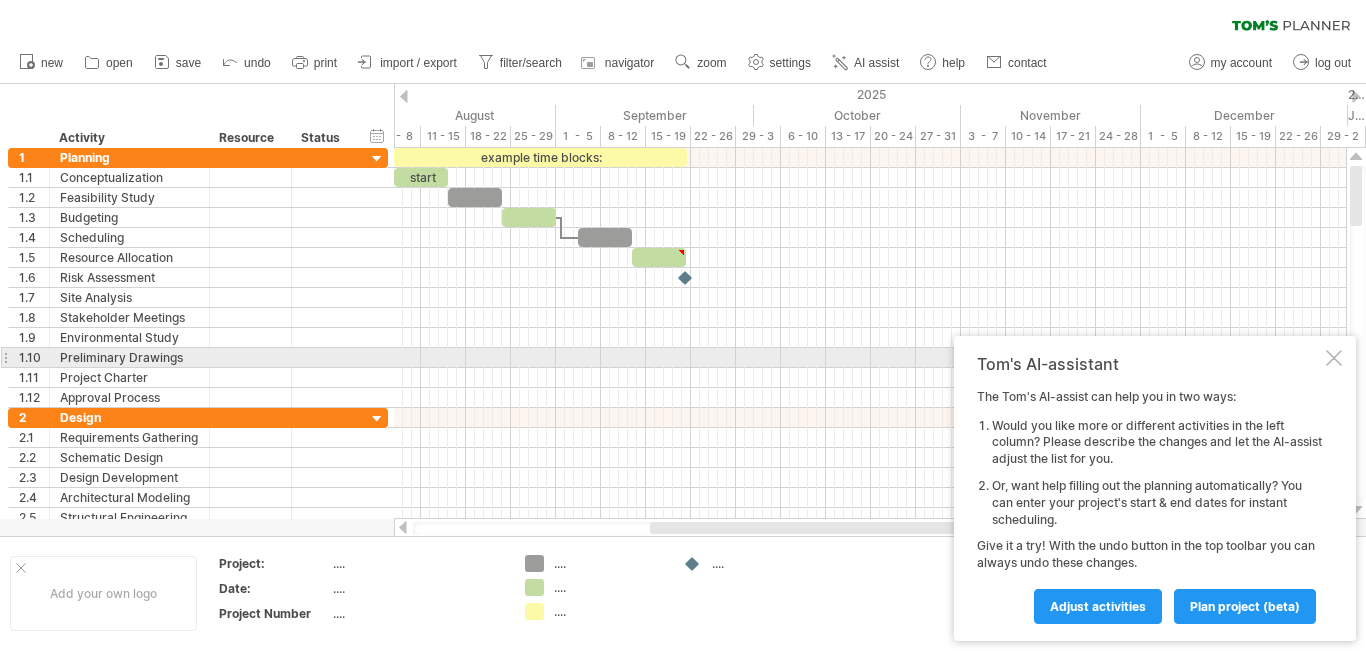 click at bounding box center [1334, 358] 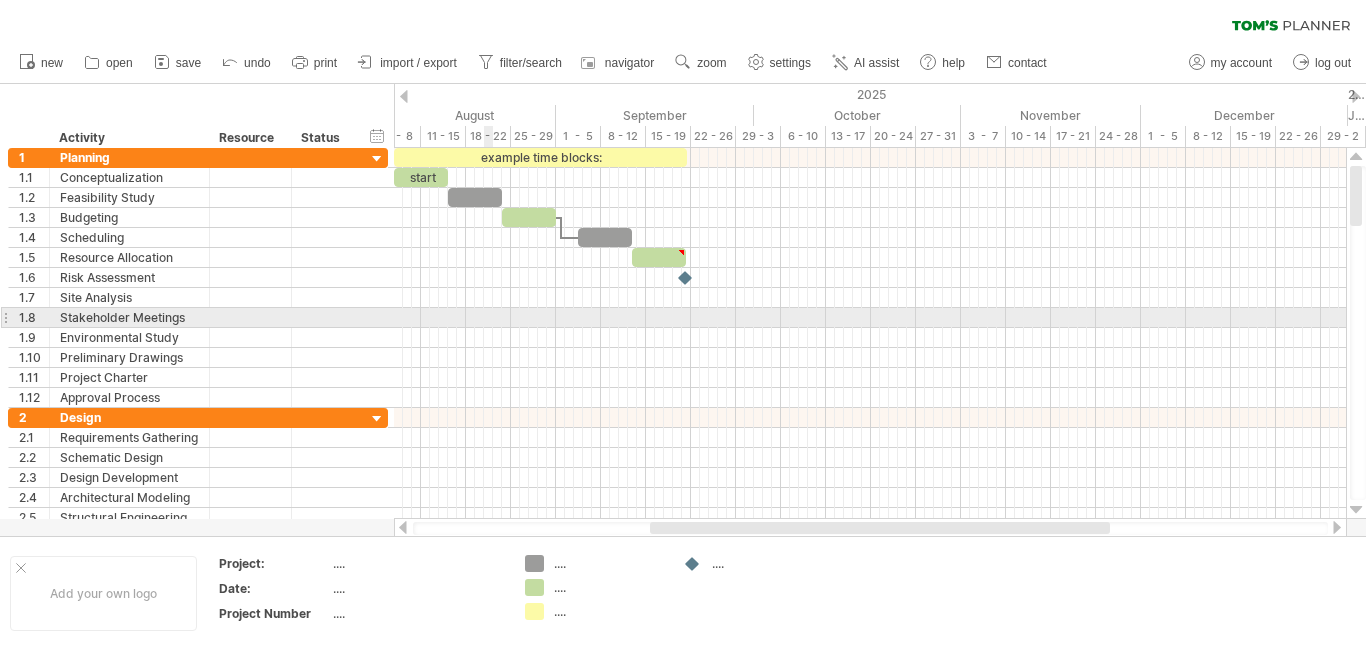 click at bounding box center (870, 318) 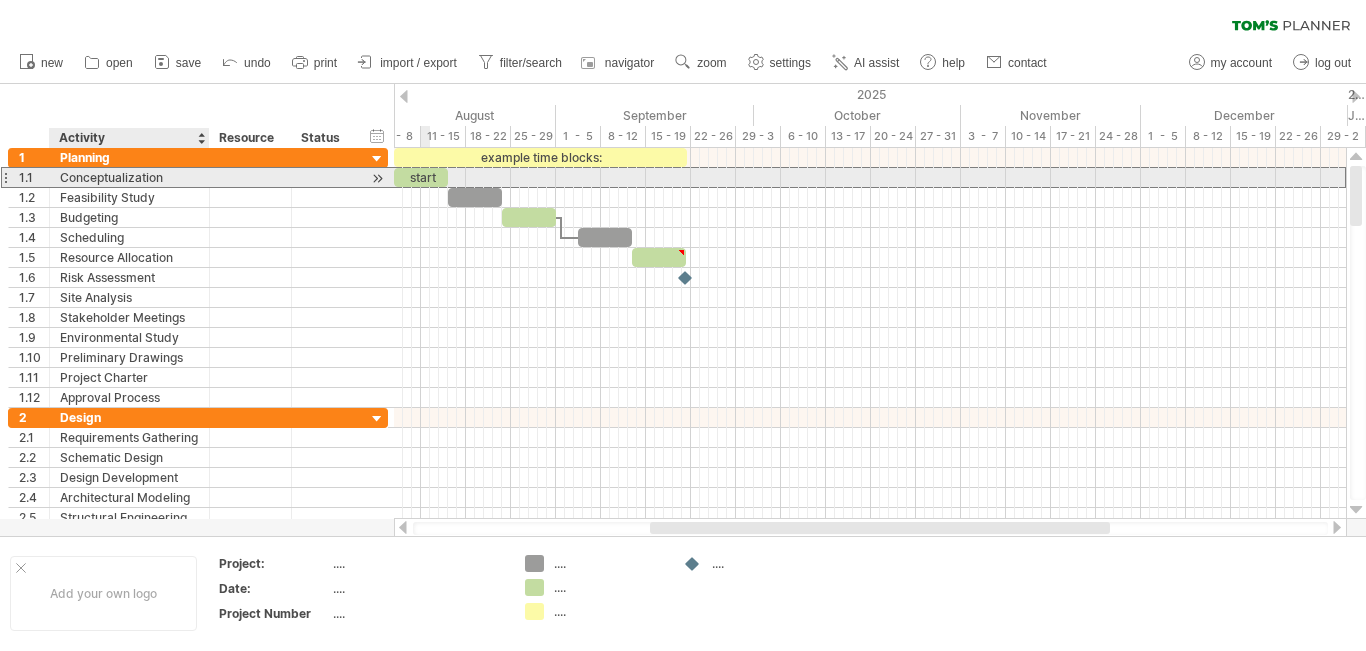 click on "Conceptualization" at bounding box center [129, 177] 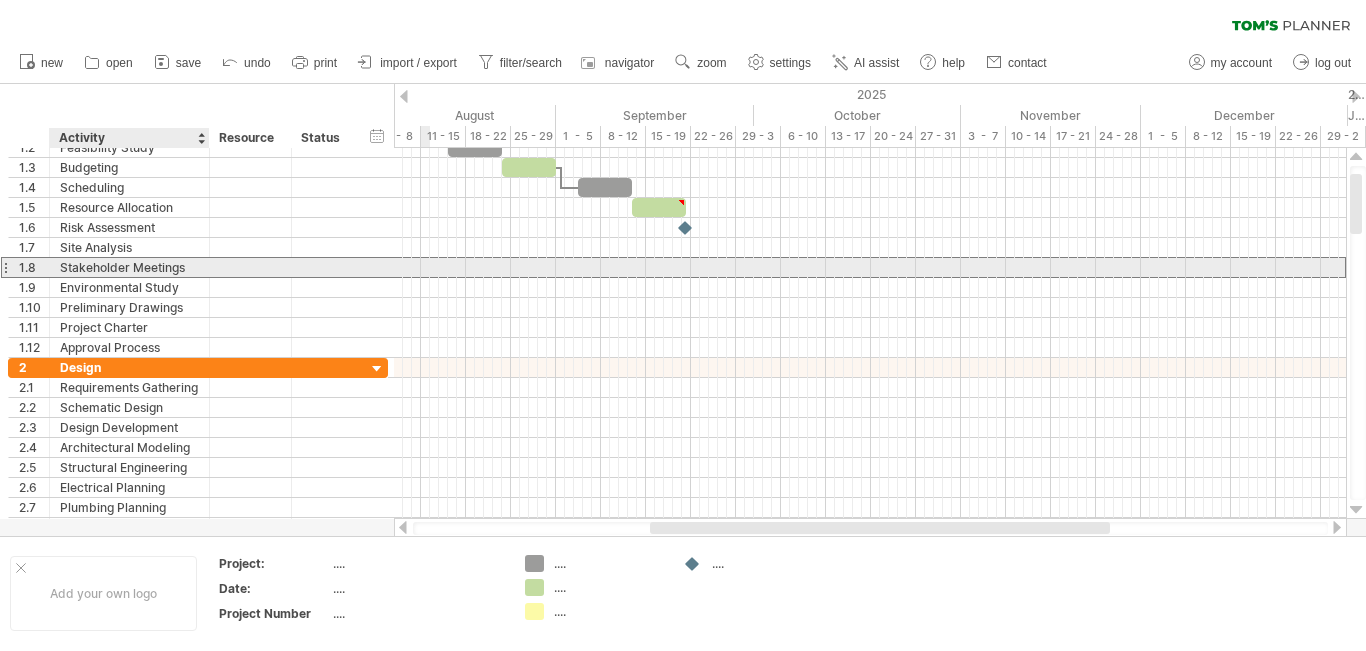 click on "Stakeholder Meetings" at bounding box center (129, 267) 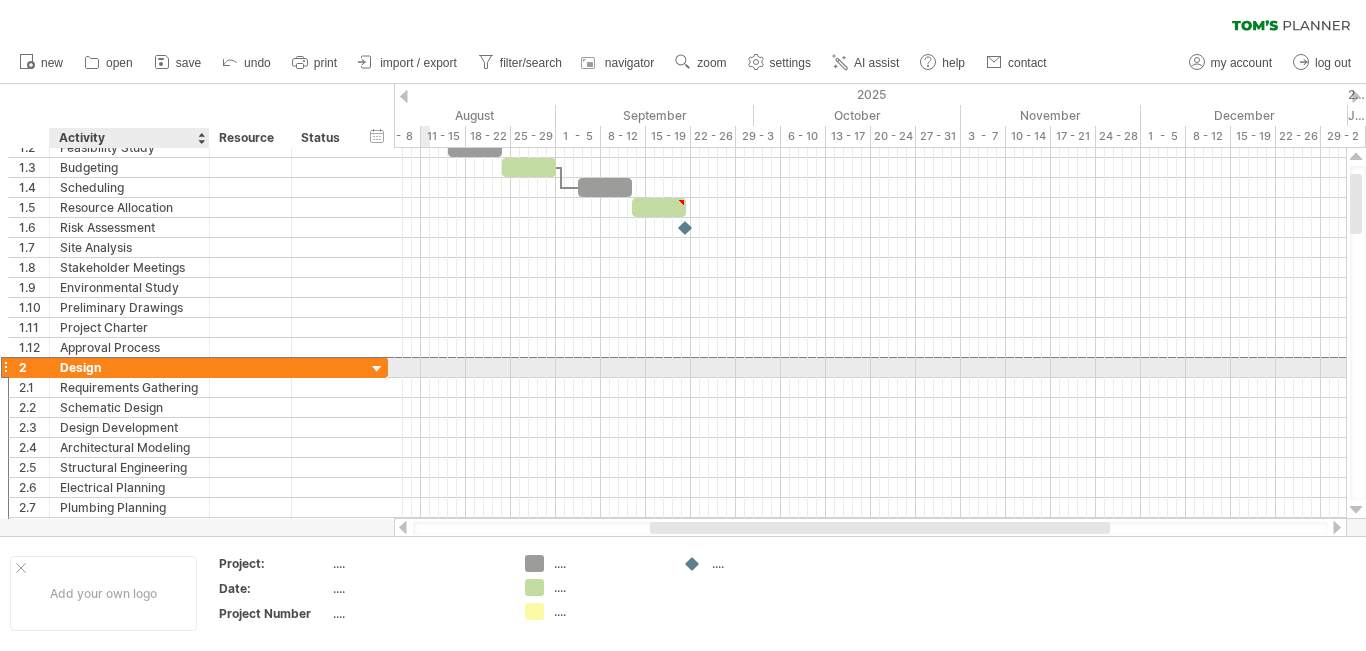 click on "Design" at bounding box center (129, 367) 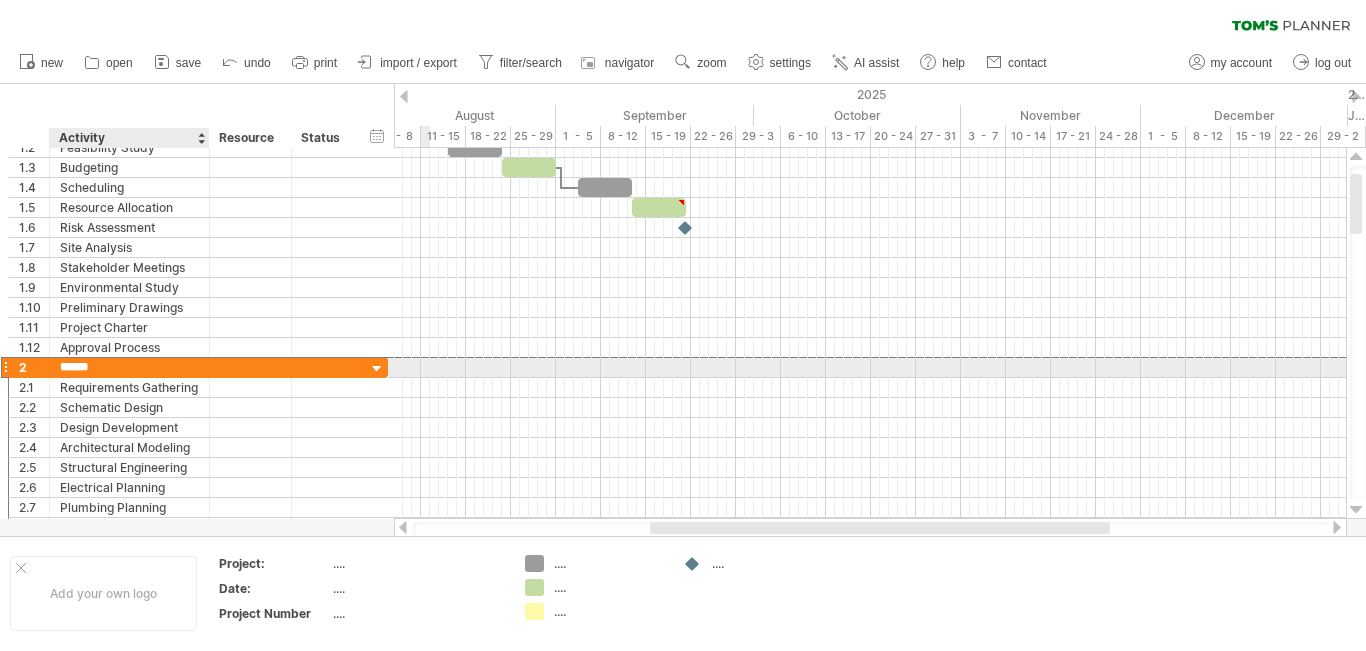 click on "******" at bounding box center (129, 367) 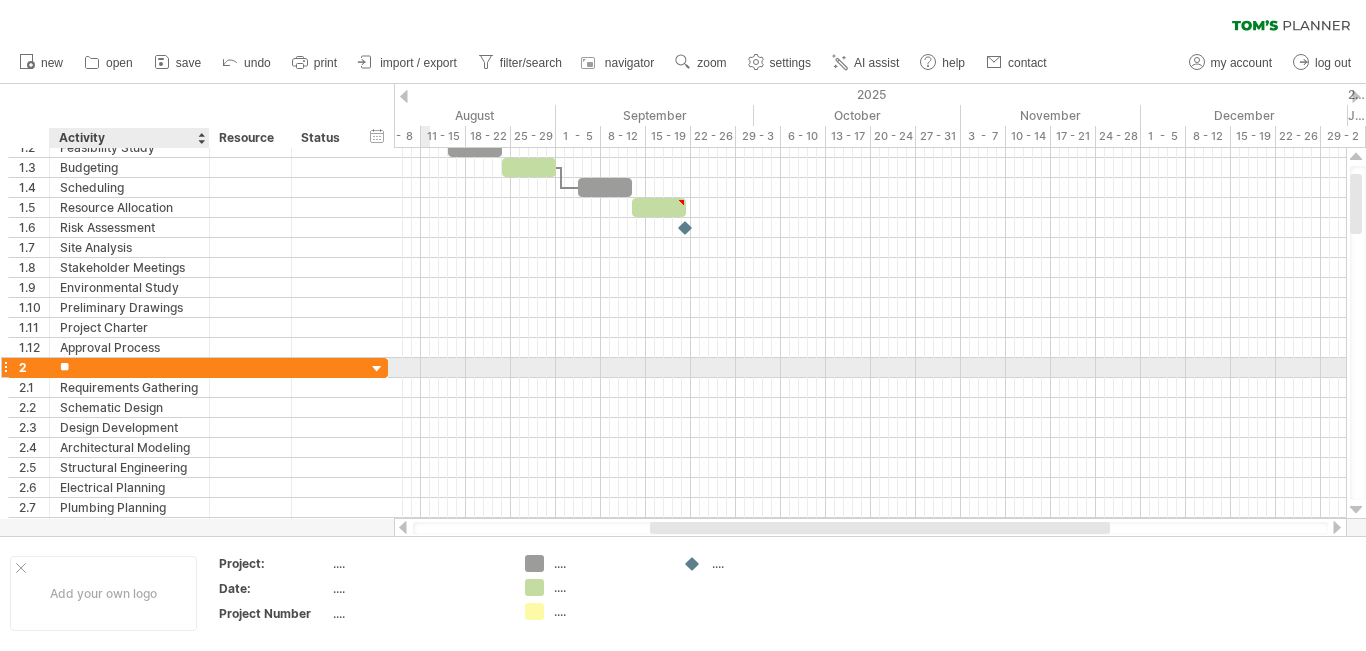 type on "*" 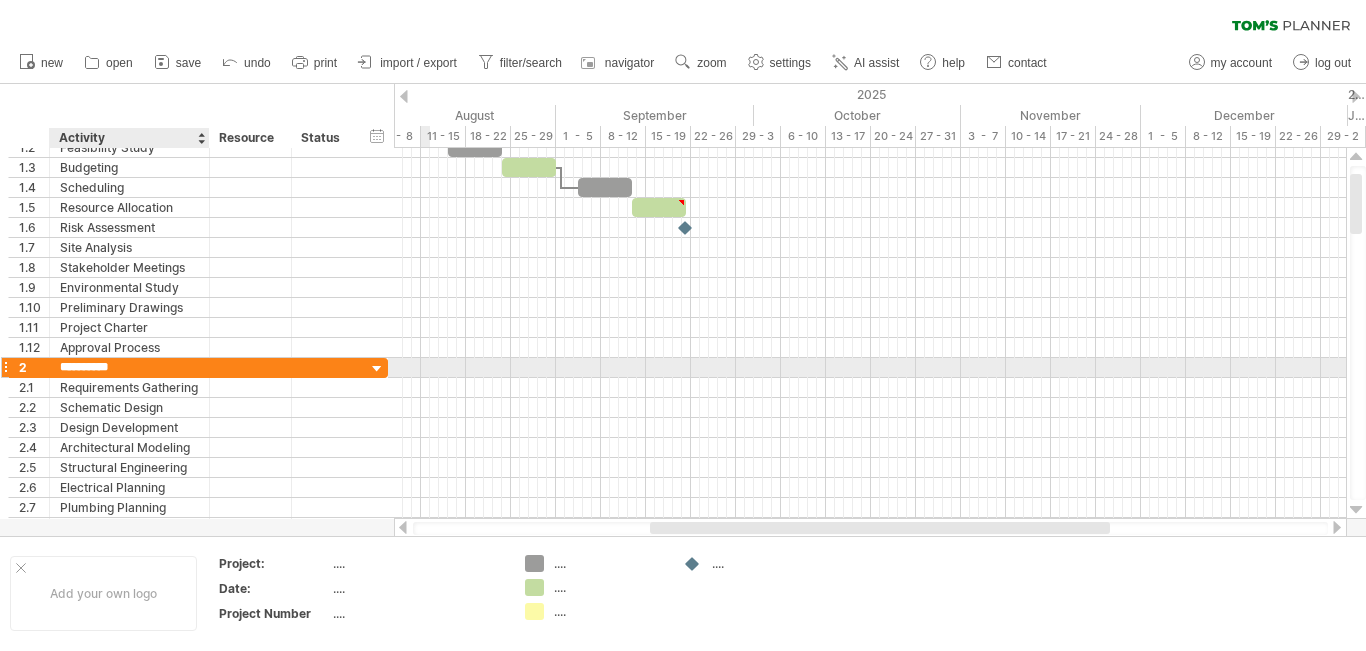 type on "**********" 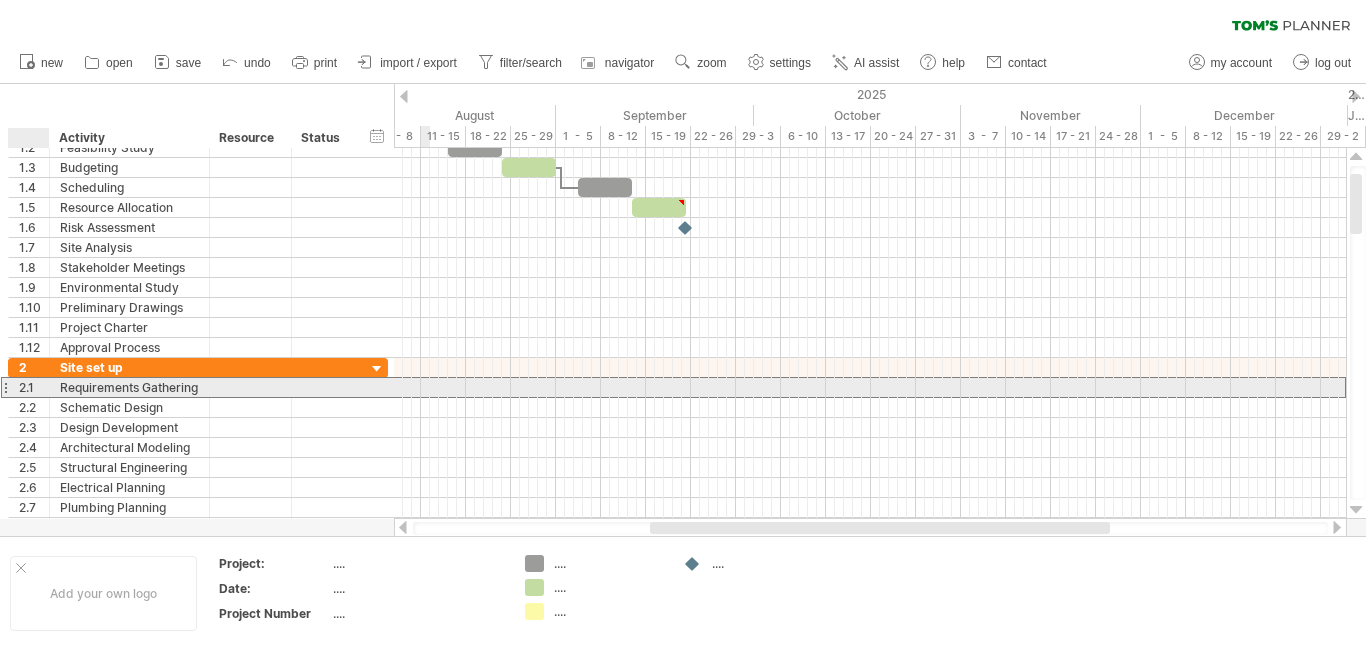 click on "Requirements Gathering" at bounding box center [129, 387] 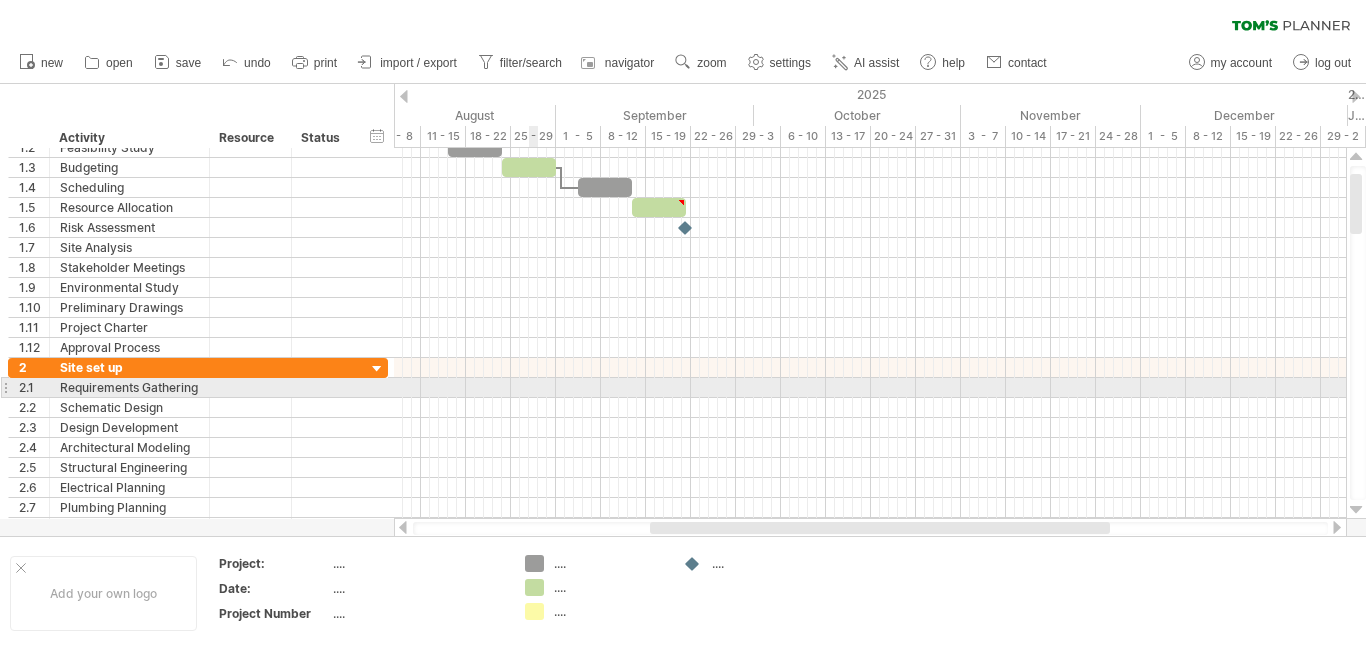 click at bounding box center (870, 388) 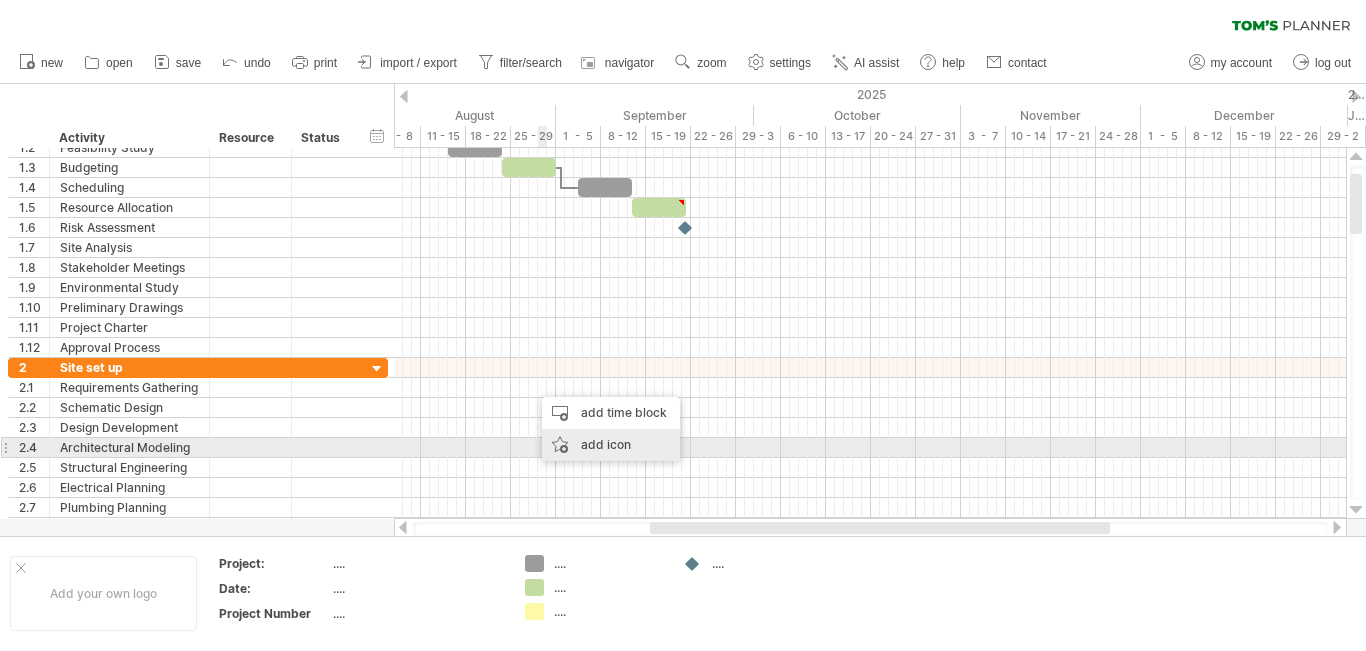 click on "add icon" at bounding box center [611, 445] 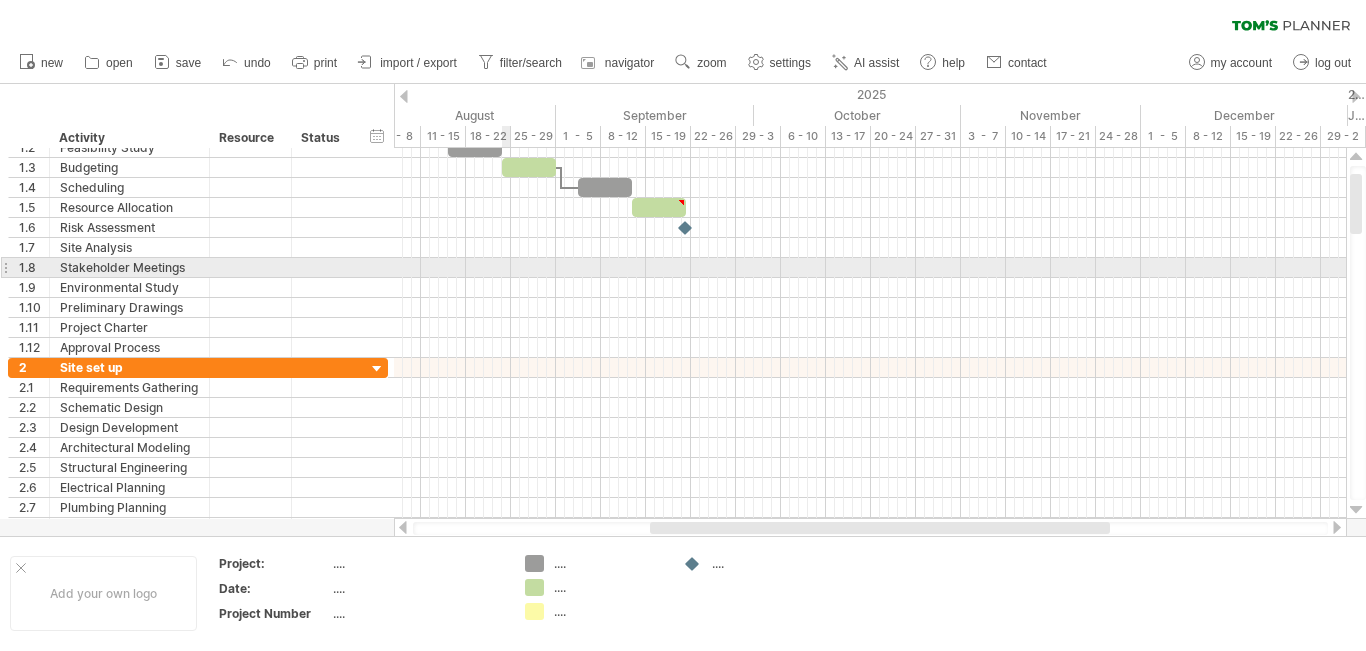 click at bounding box center [870, 268] 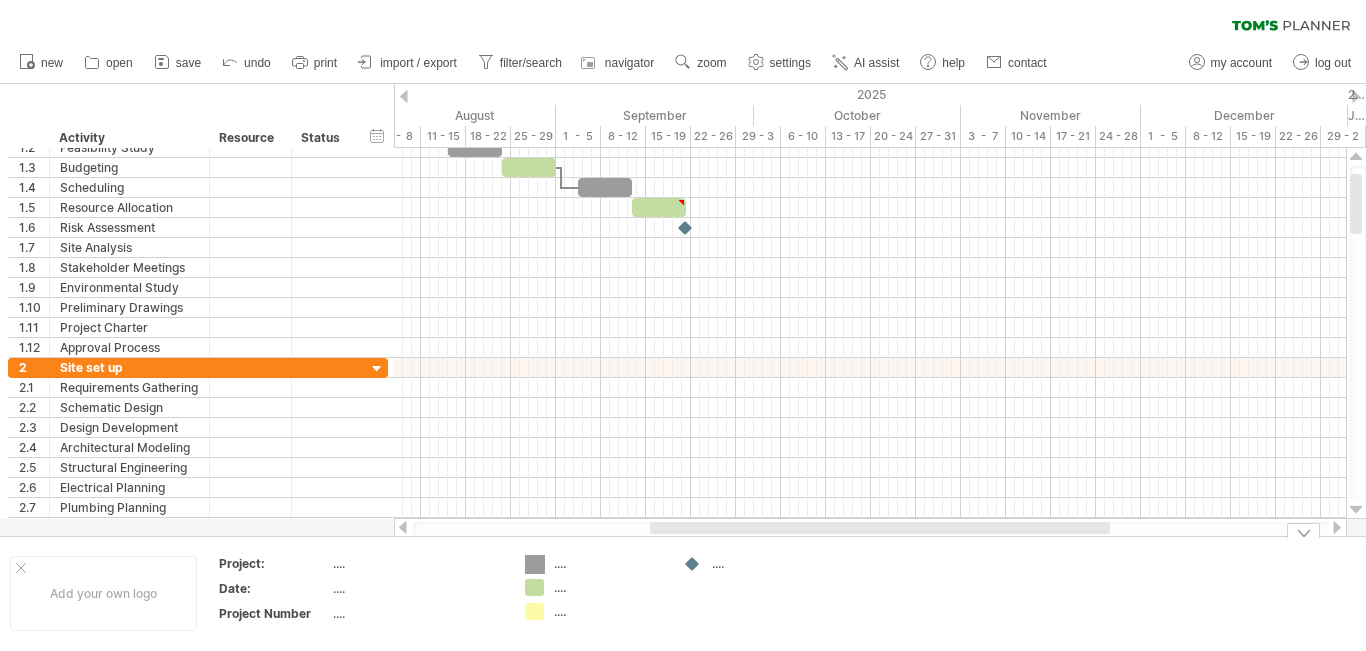 click on "Trying to reach plan.tomsplanner.com
Connected again...
0%
clear filter
new 1" at bounding box center [683, 325] 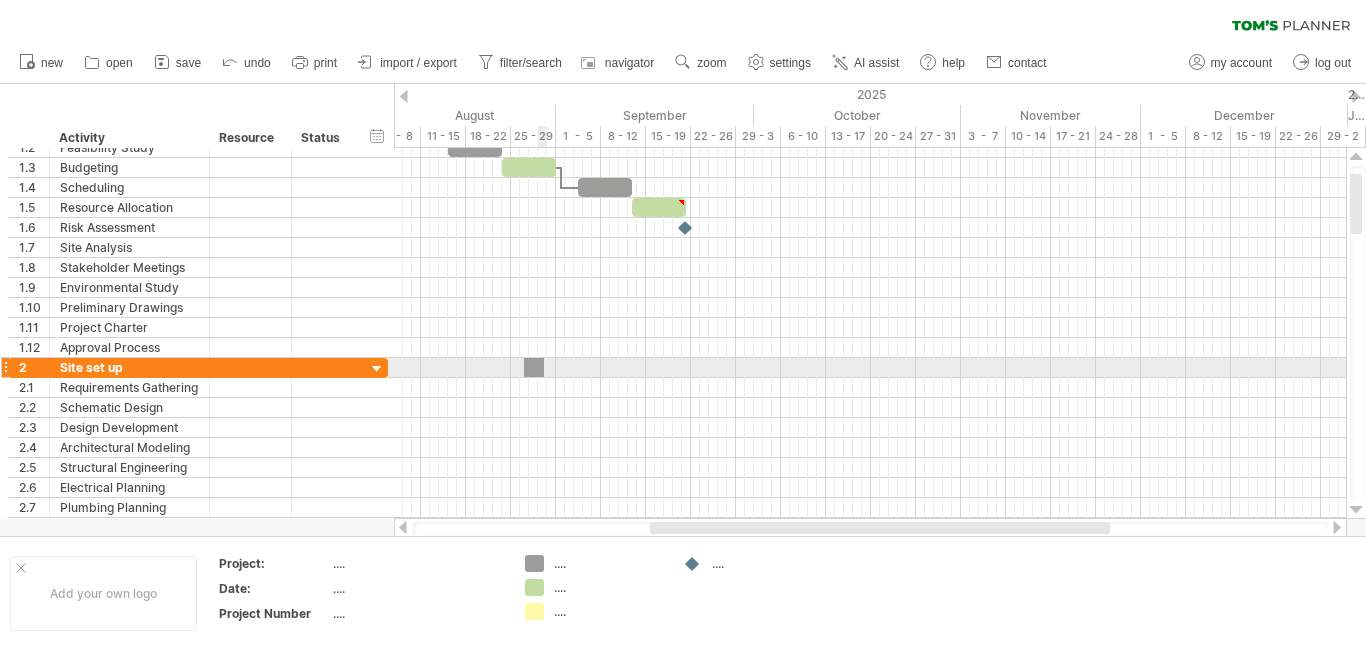 drag, startPoint x: 537, startPoint y: 567, endPoint x: 533, endPoint y: 363, distance: 204.03922 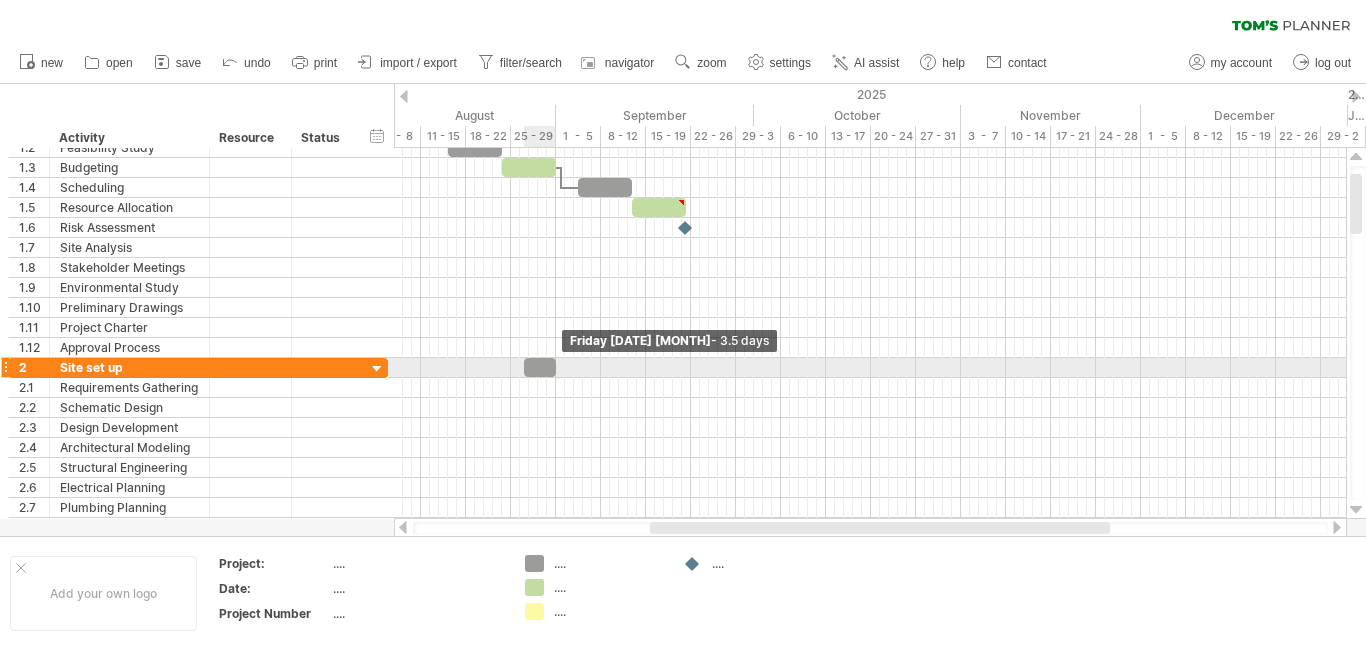 drag, startPoint x: 543, startPoint y: 366, endPoint x: 554, endPoint y: 367, distance: 11.045361 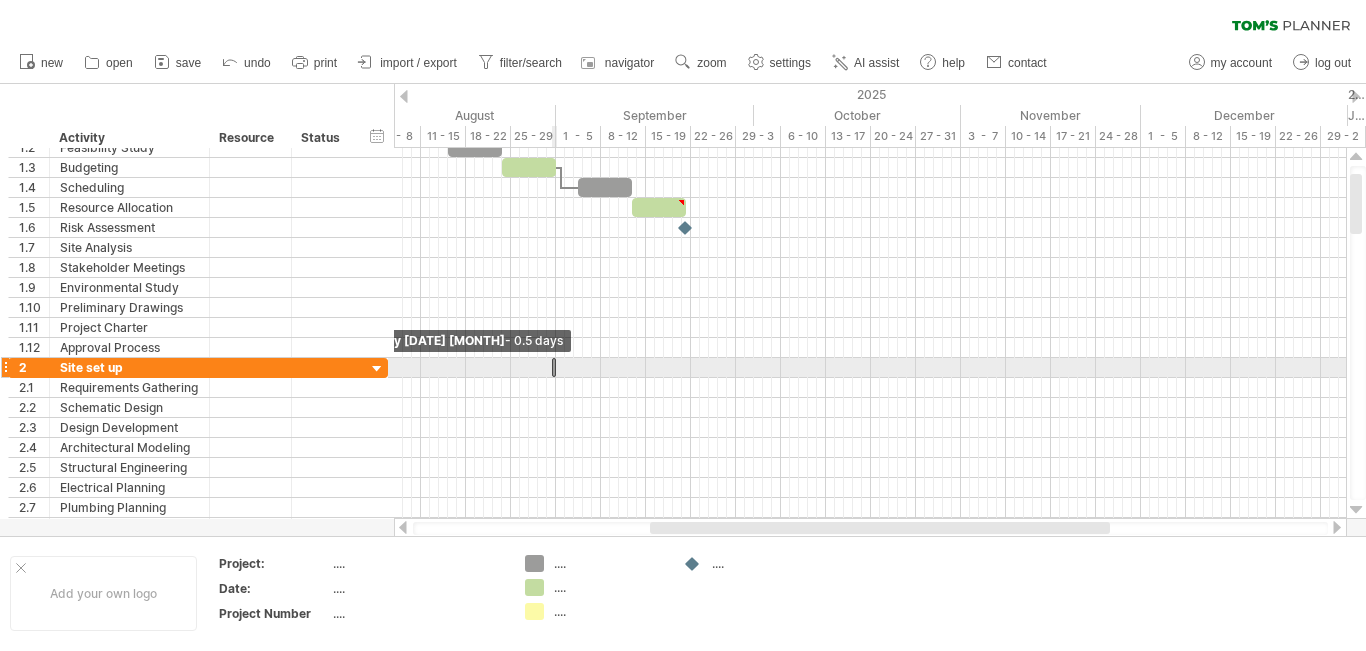 drag, startPoint x: 525, startPoint y: 365, endPoint x: 557, endPoint y: 364, distance: 32.01562 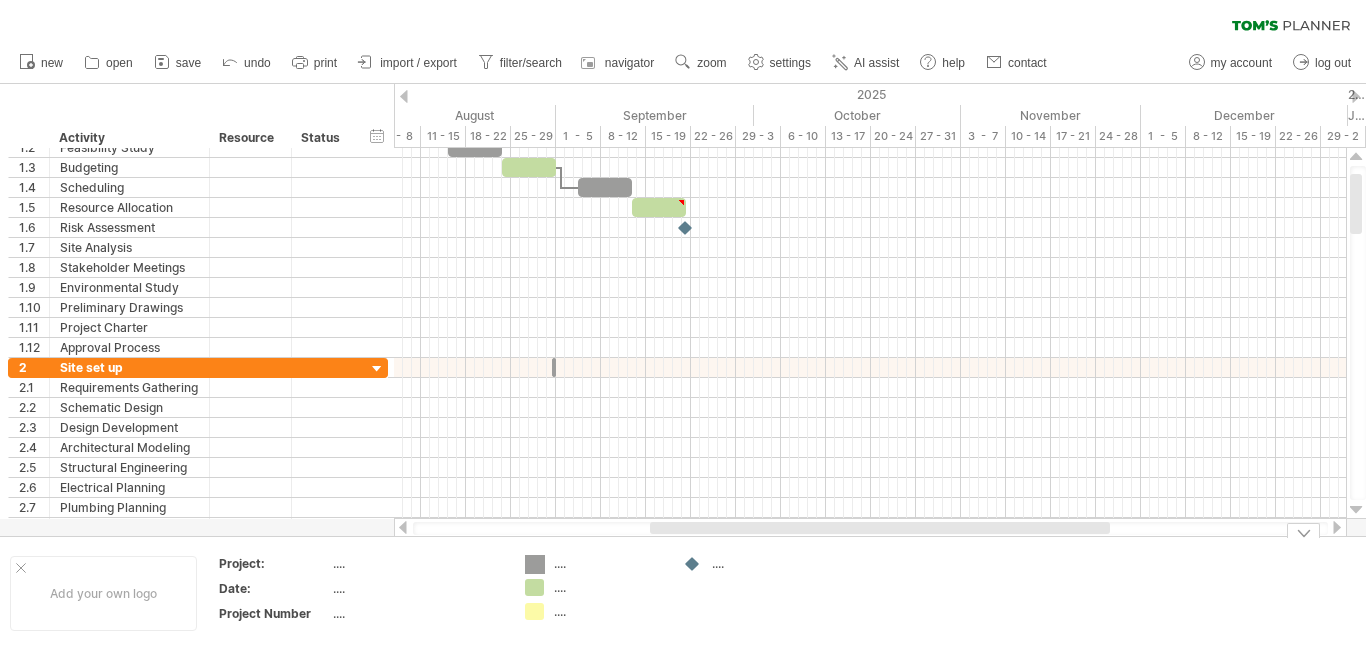 click on "Trying to reach plan.tomsplanner.com
Connected again...
0%
clear filter
new 1" at bounding box center (683, 325) 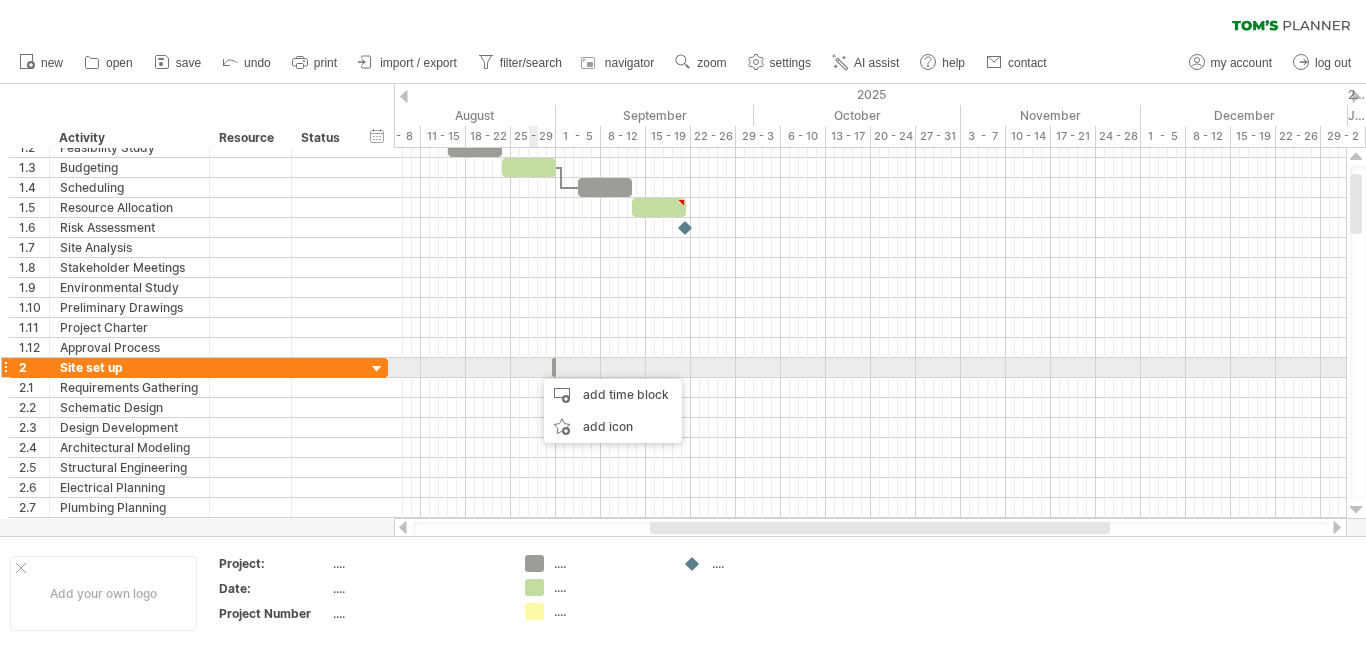 click at bounding box center [870, 368] 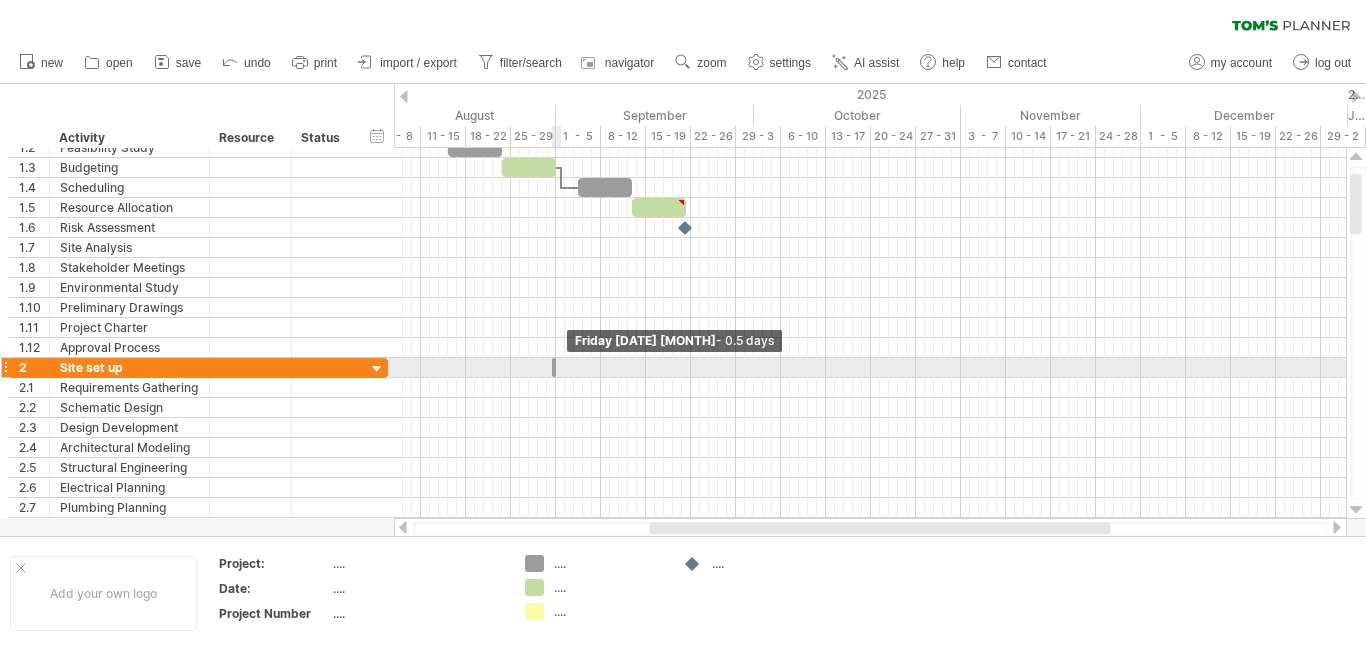 click at bounding box center [556, 367] 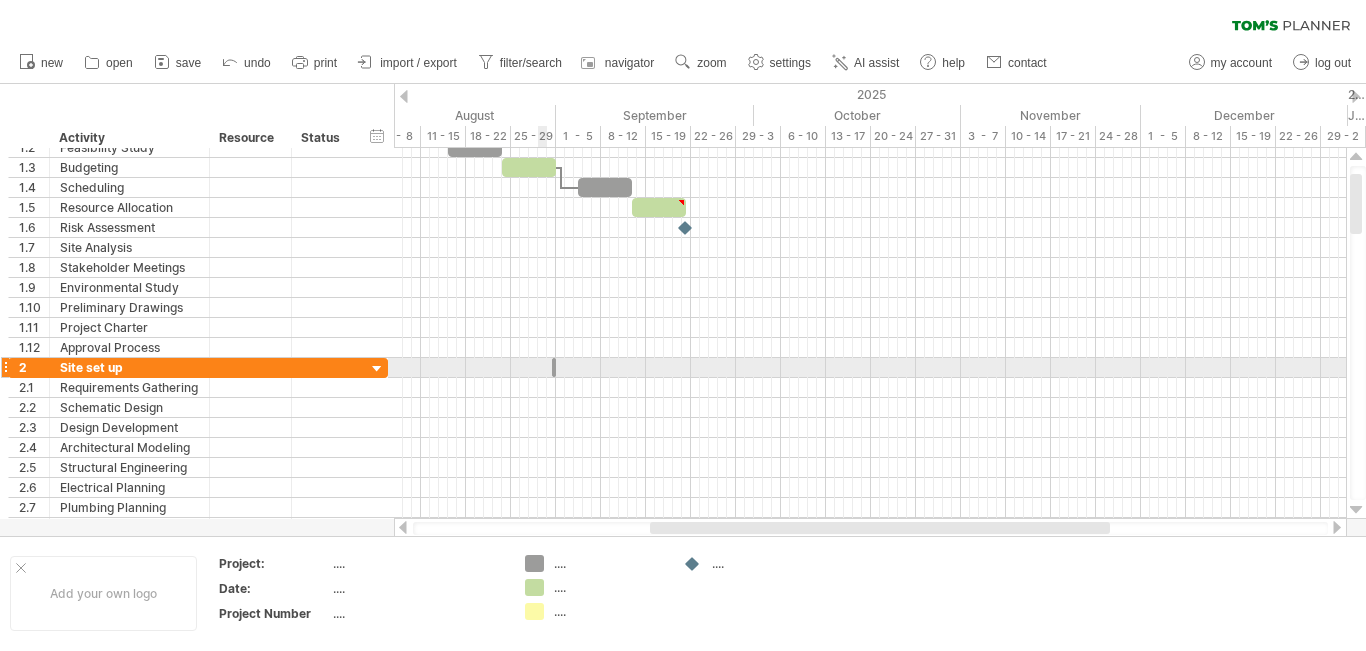 drag, startPoint x: 533, startPoint y: 364, endPoint x: 544, endPoint y: 364, distance: 11 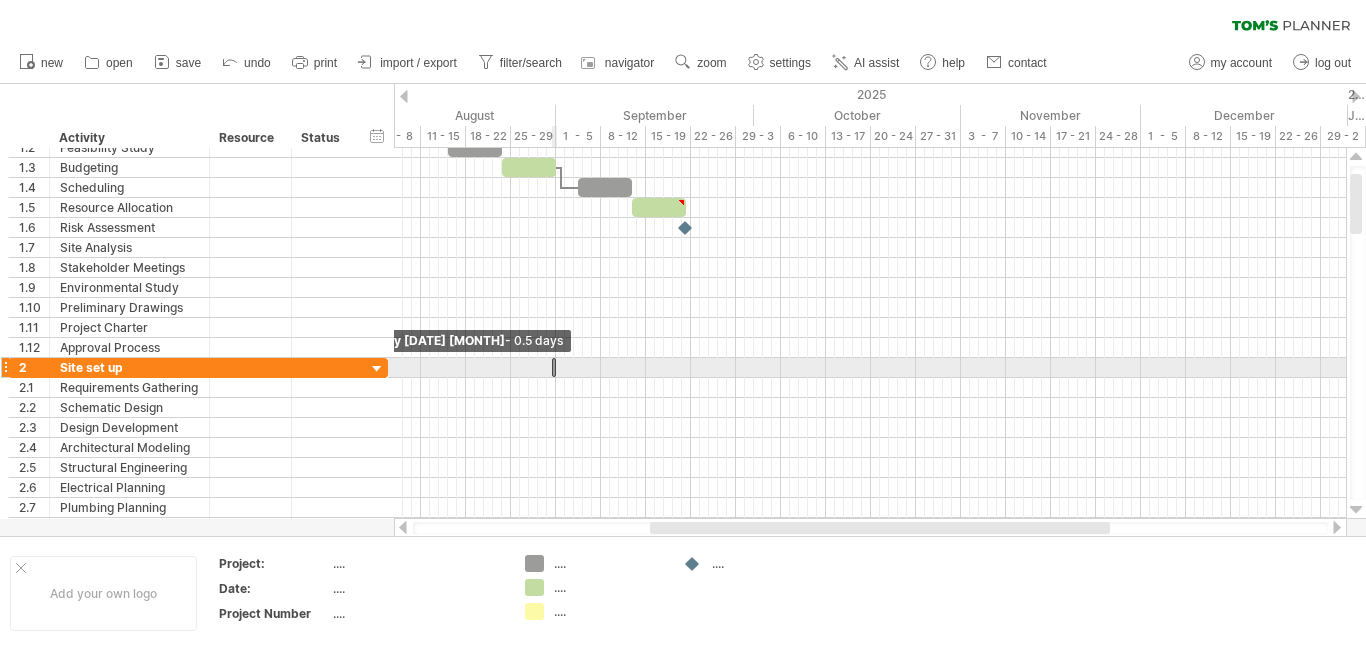 drag, startPoint x: 549, startPoint y: 364, endPoint x: 560, endPoint y: 369, distance: 12.083046 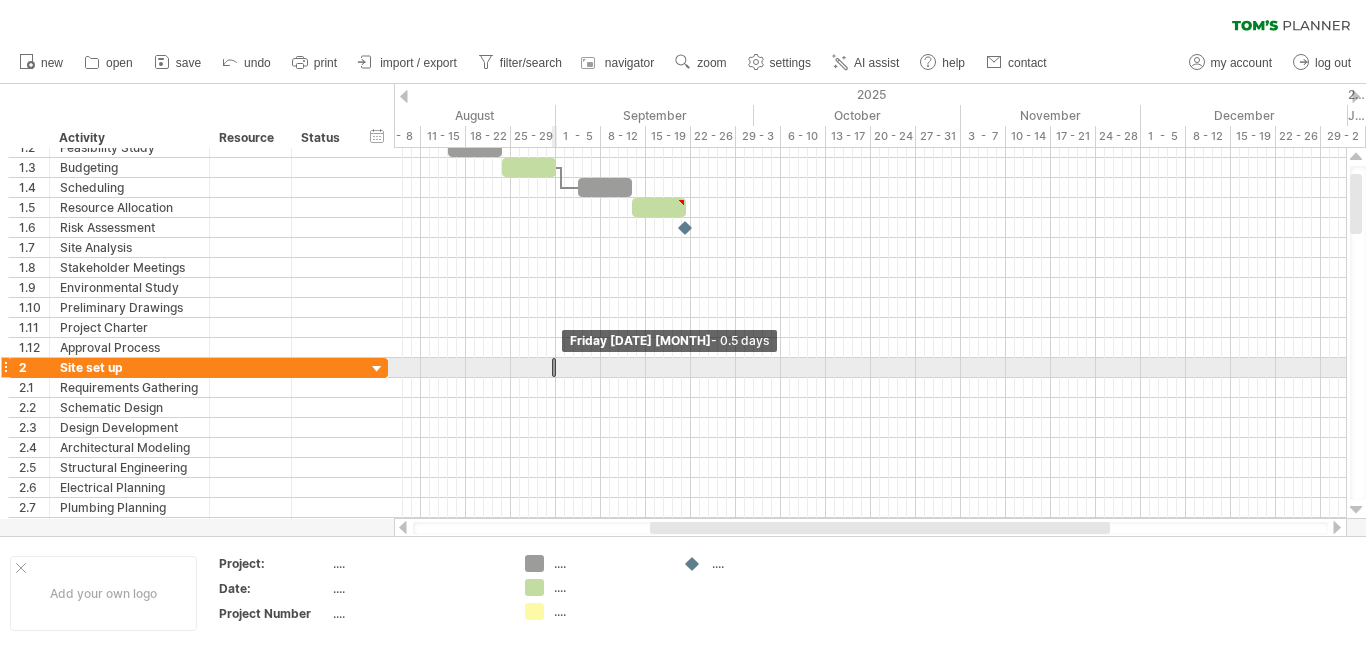 click at bounding box center (556, 367) 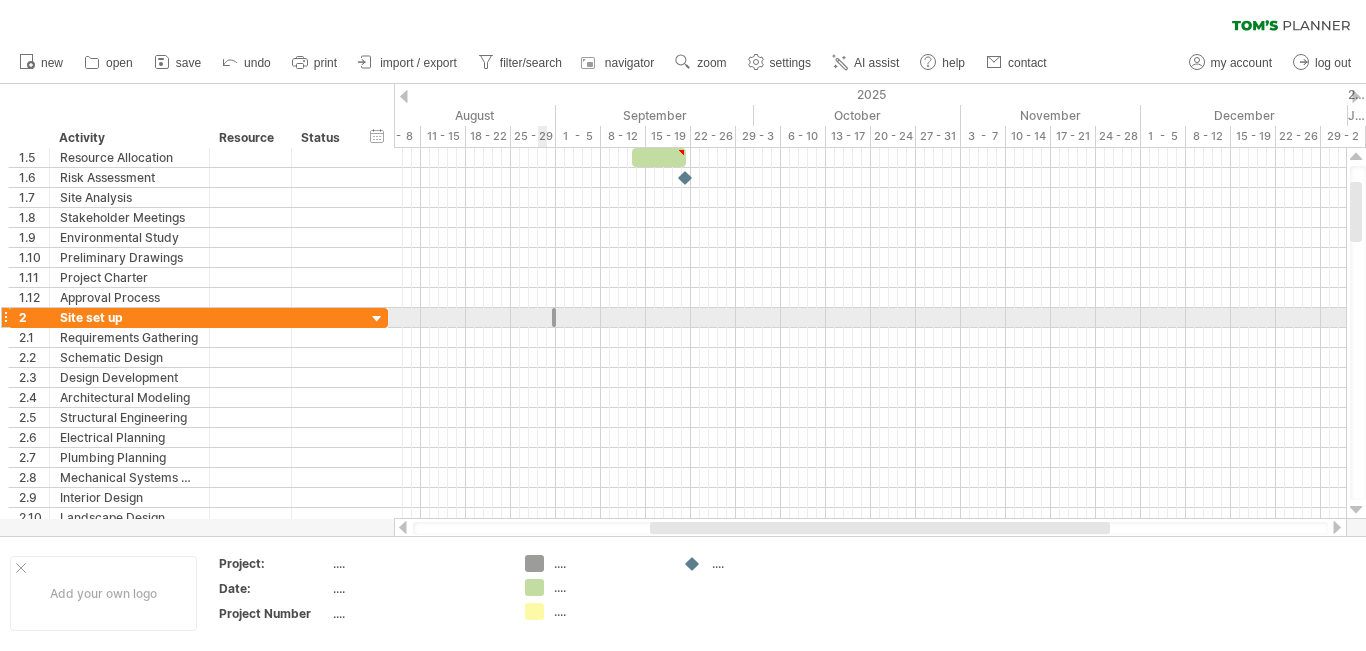 click at bounding box center (870, 318) 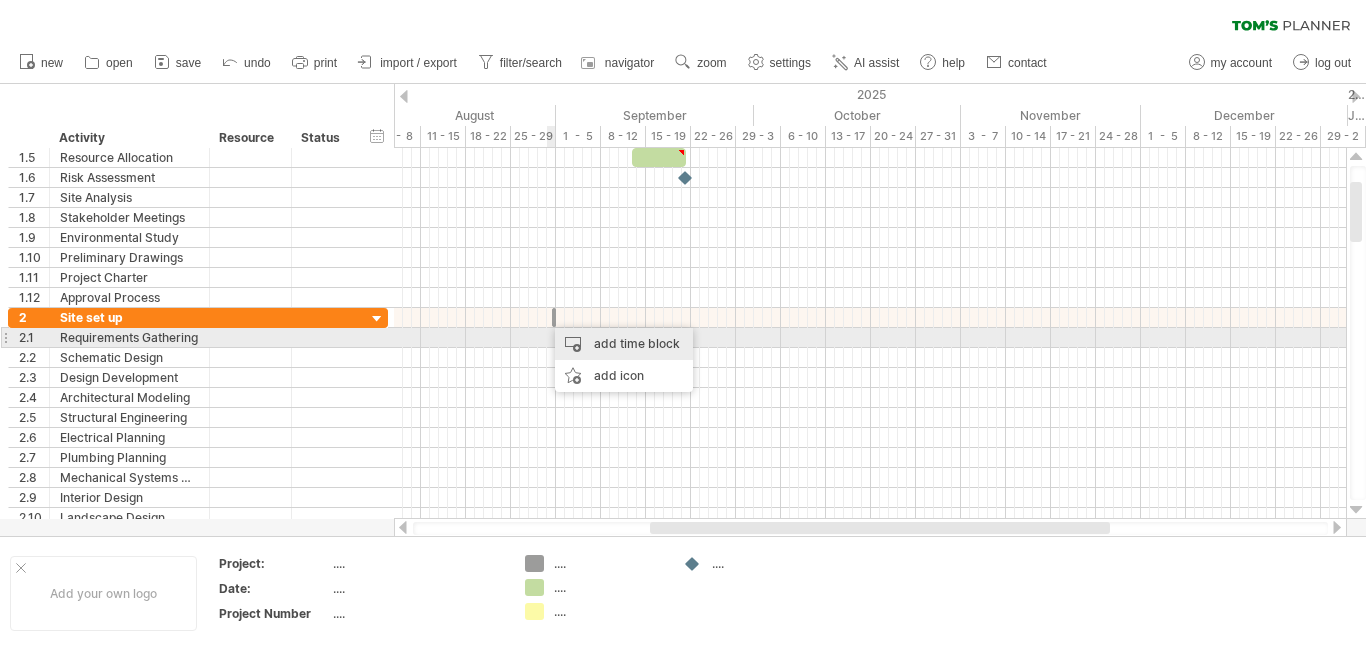 click on "add time block" at bounding box center [624, 344] 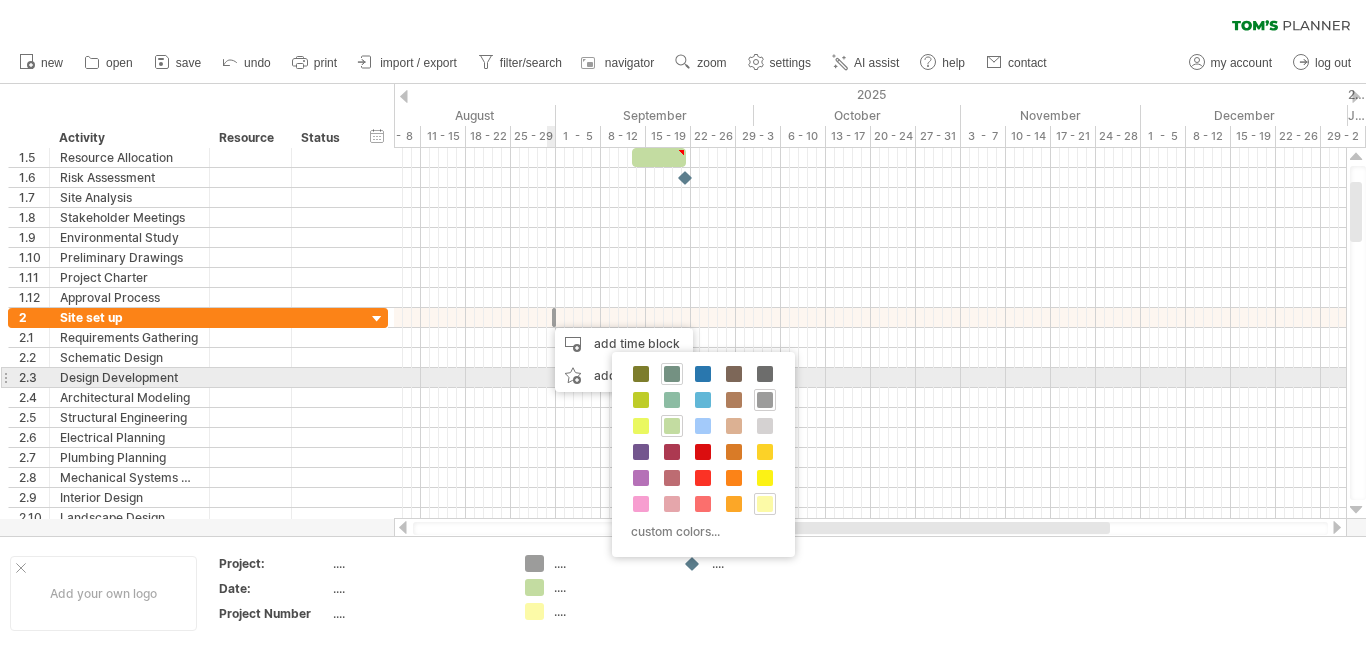 click at bounding box center [672, 374] 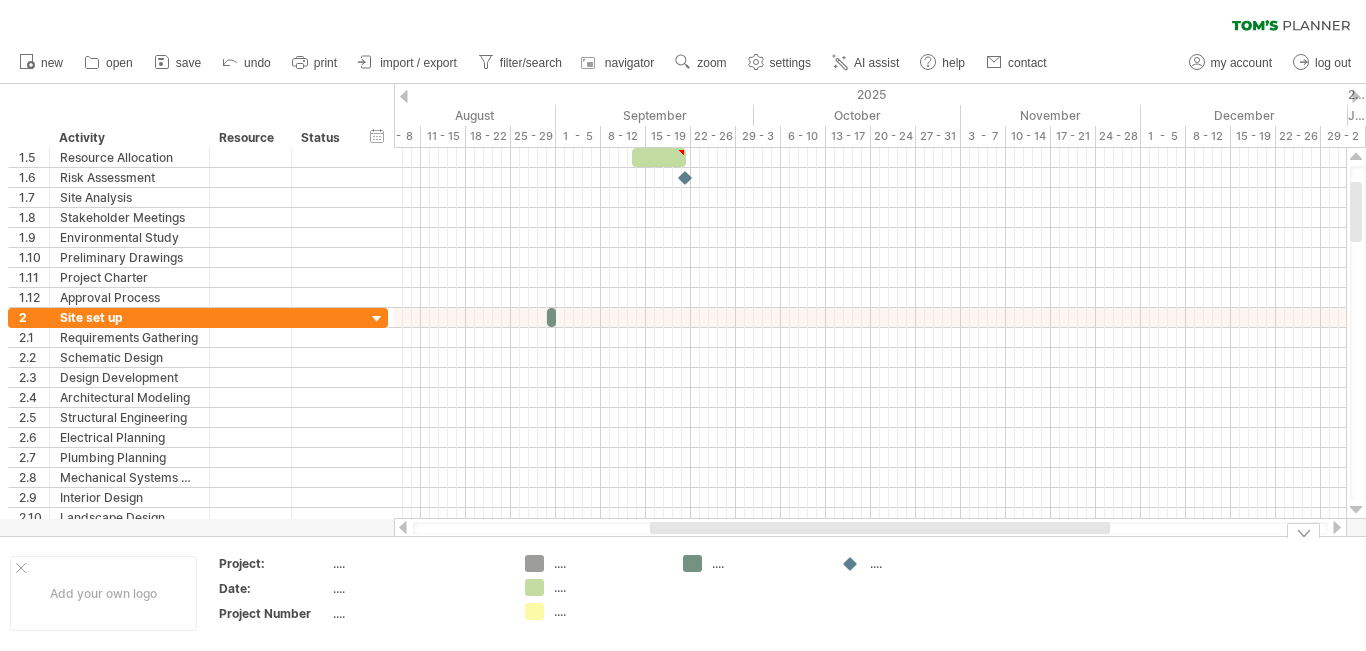 click on "...." at bounding box center [924, 563] 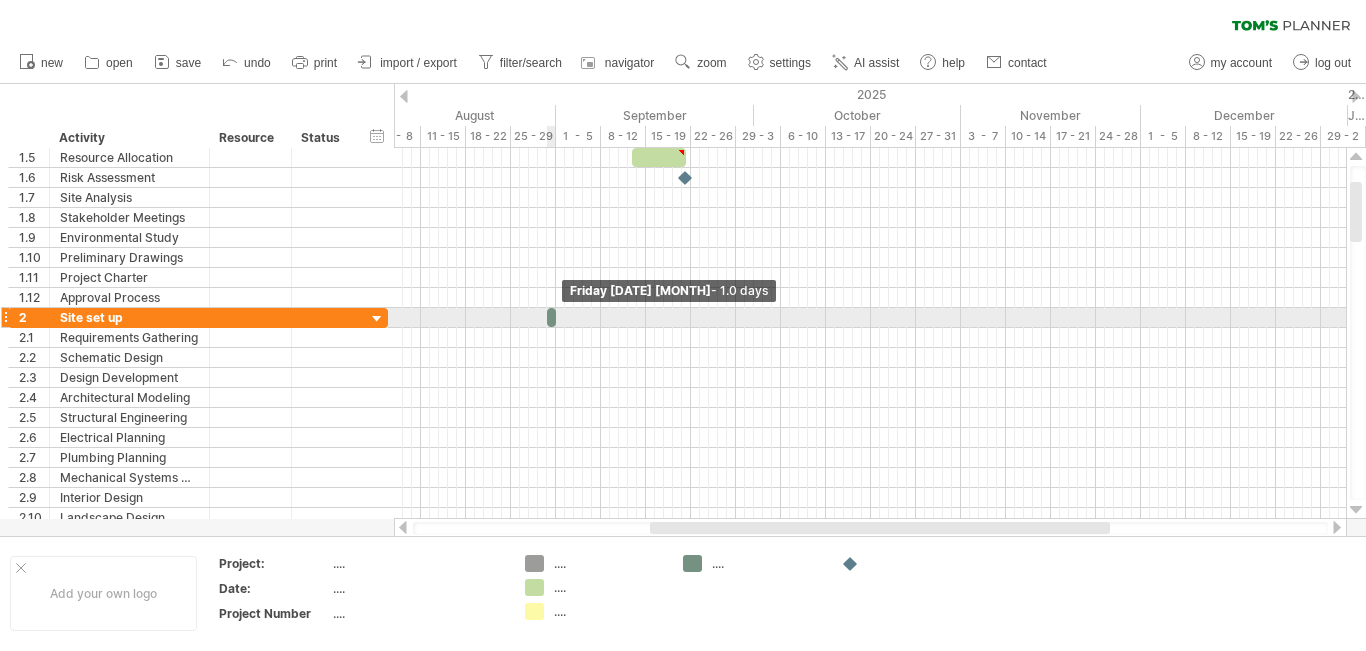 click at bounding box center (556, 317) 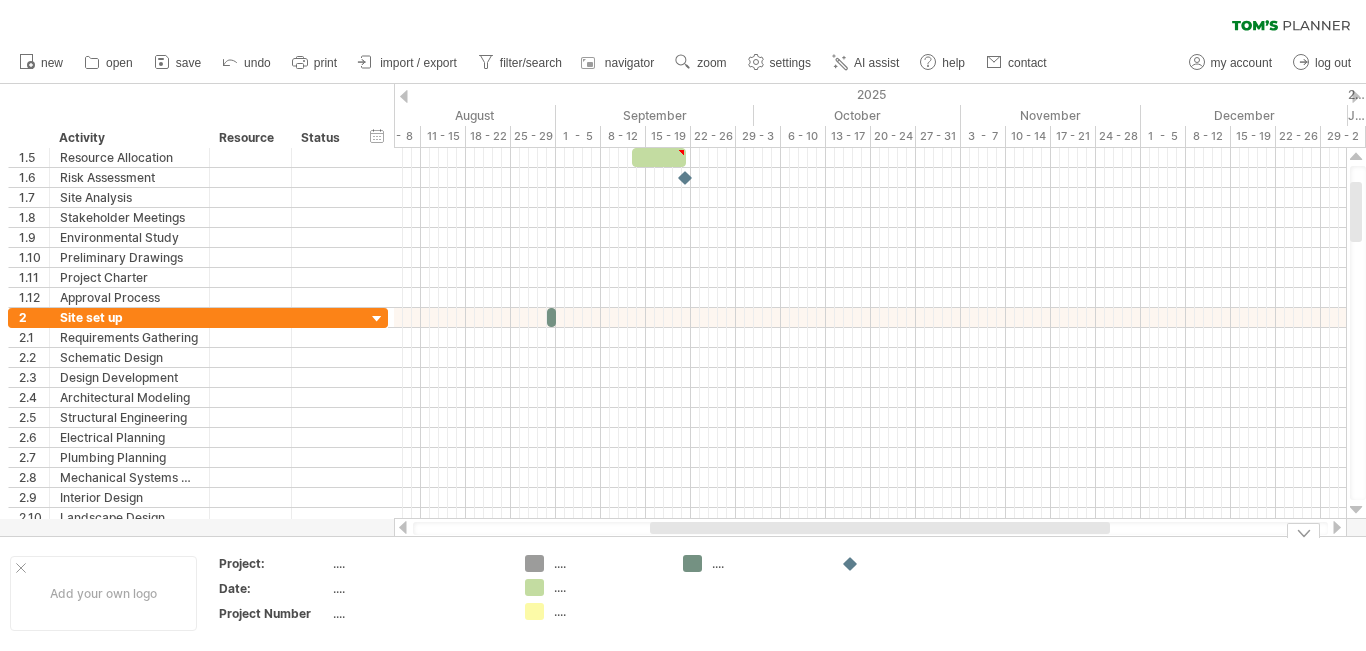 click on "...." at bounding box center [608, 563] 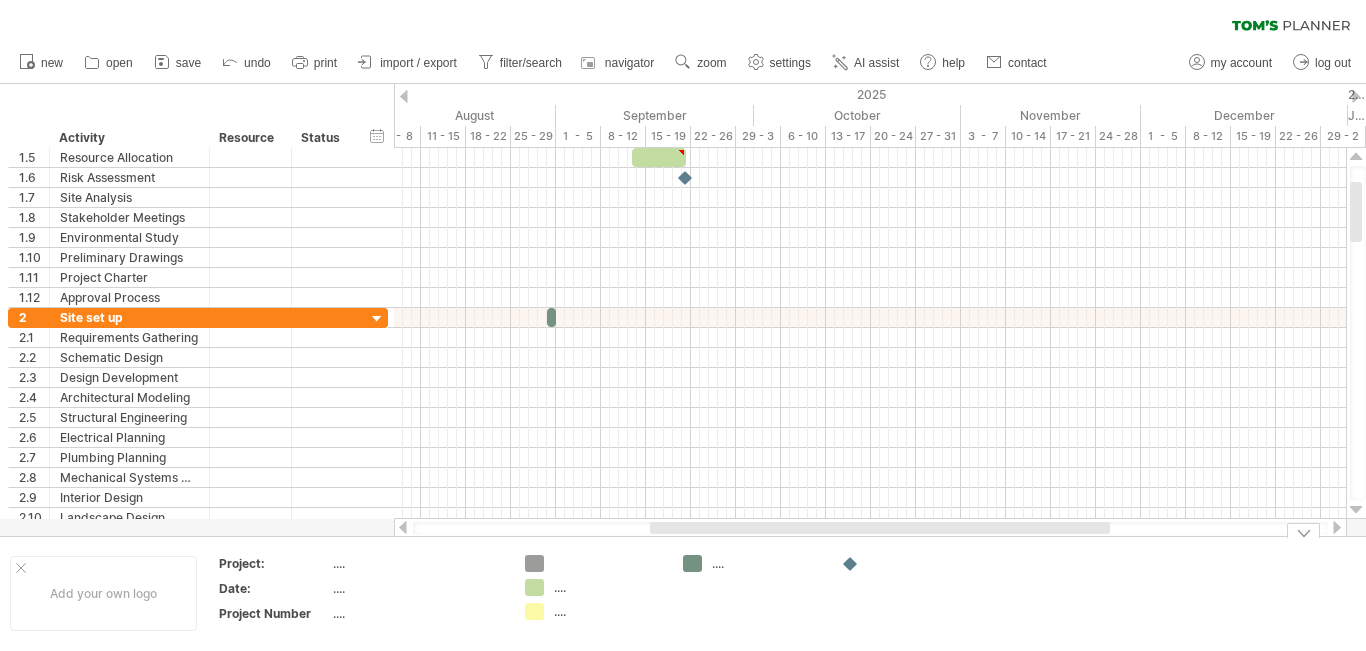 click on "...." at bounding box center (766, 563) 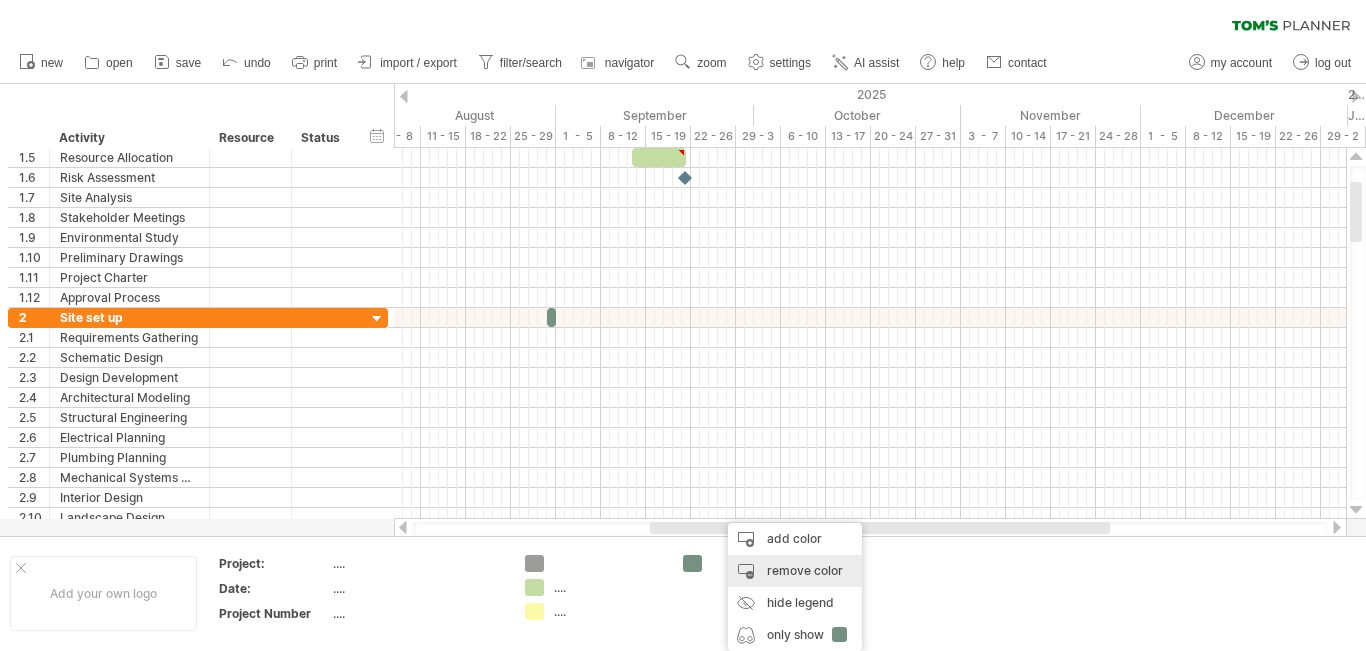 click on "remove color" at bounding box center [795, 571] 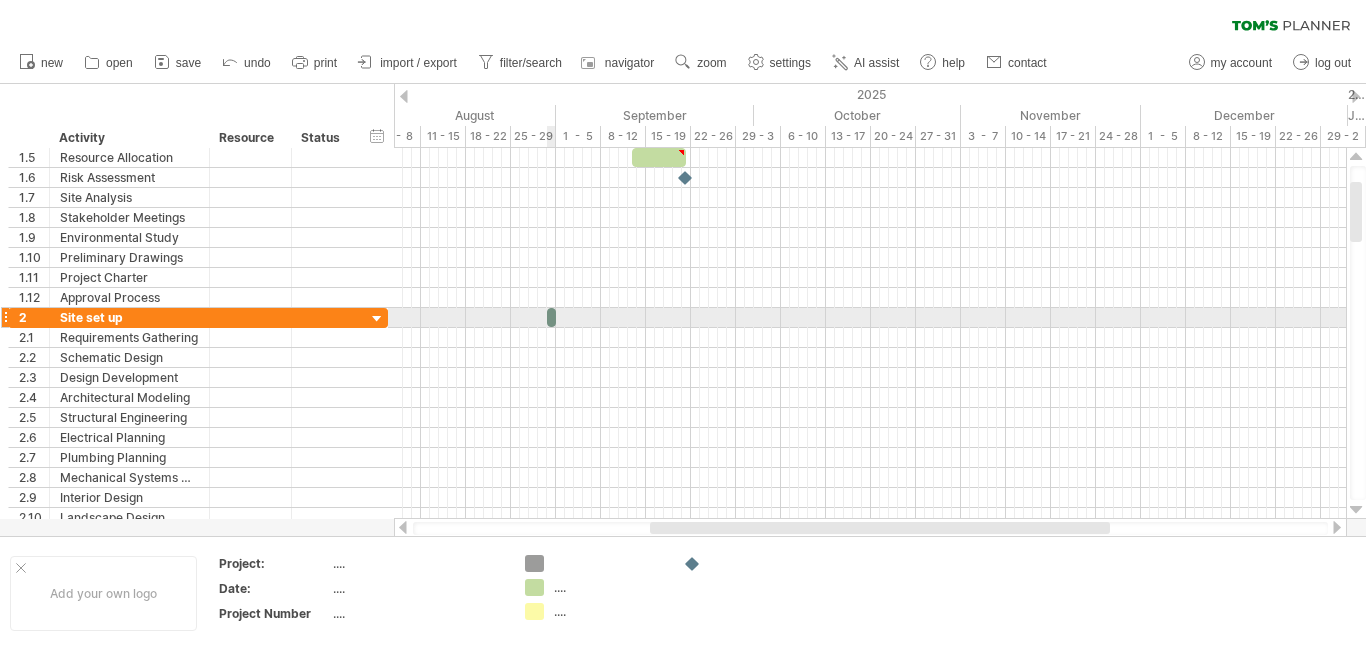 click at bounding box center [551, 317] 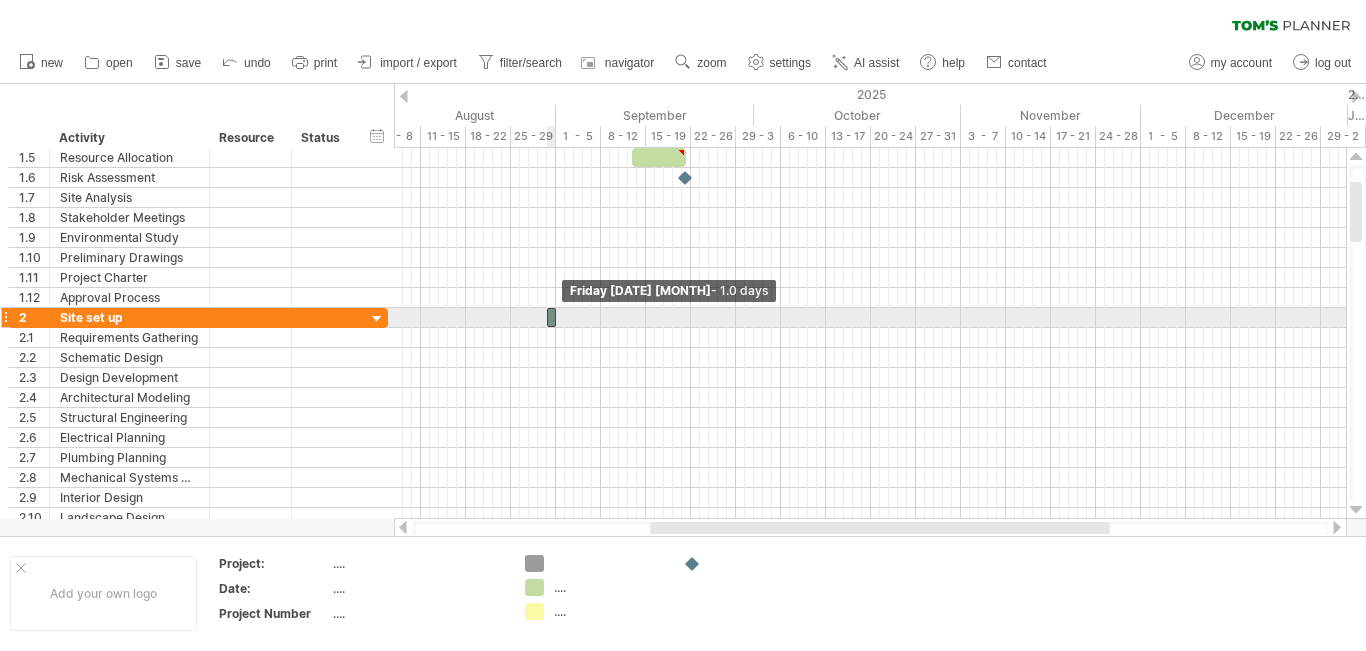 click at bounding box center (556, 317) 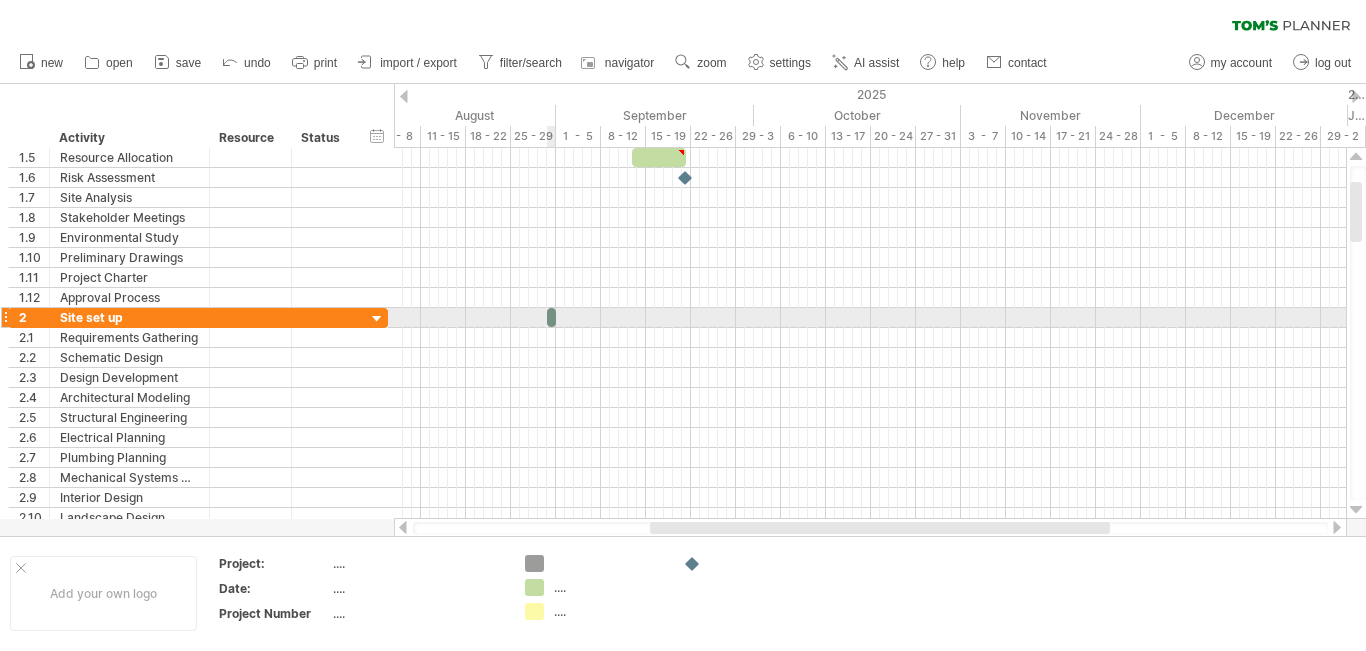 drag, startPoint x: 533, startPoint y: 317, endPoint x: 553, endPoint y: 317, distance: 20 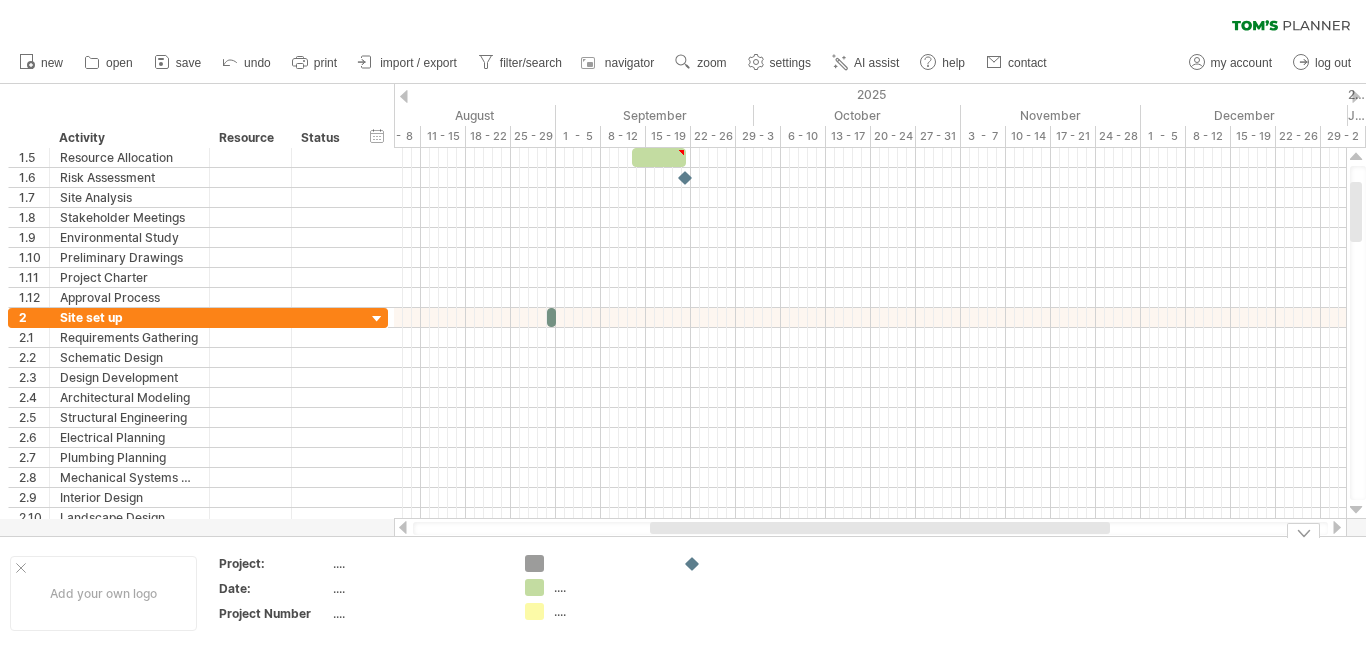 click at bounding box center (752, 593) 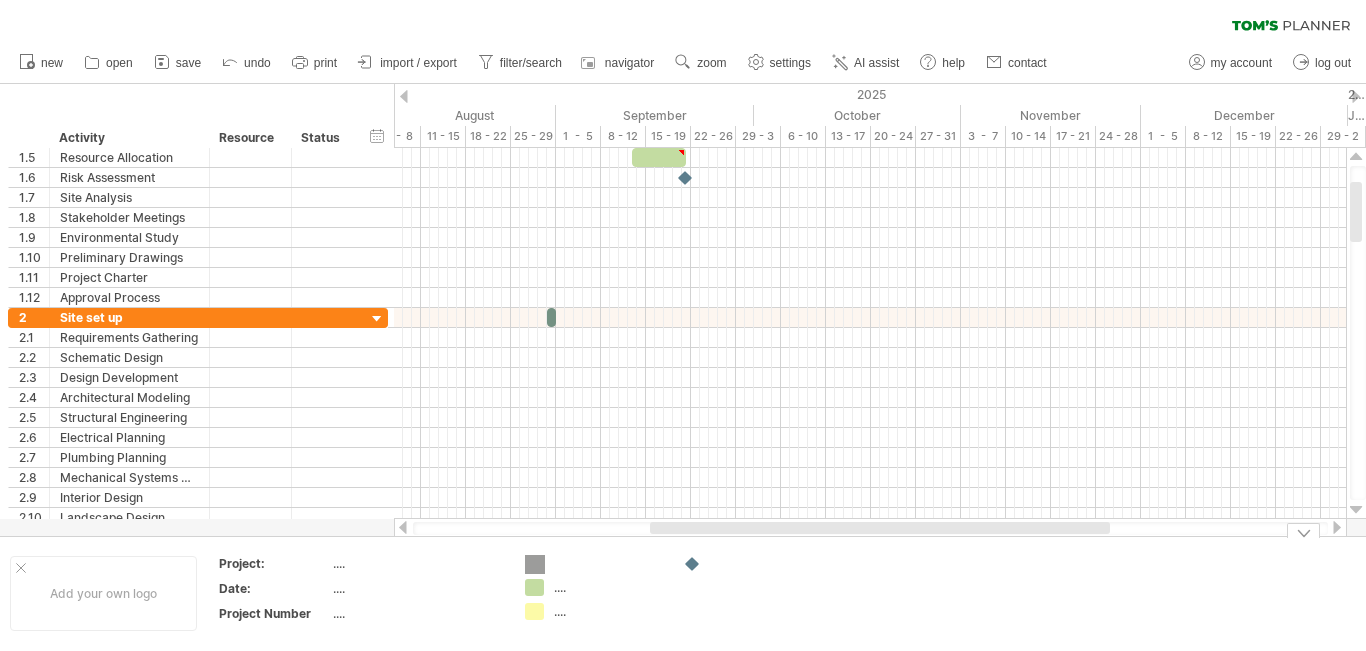 click on "Trying to reach plan.tomsplanner.com
Connected again...
0%
clear filter
new 1" at bounding box center [683, 325] 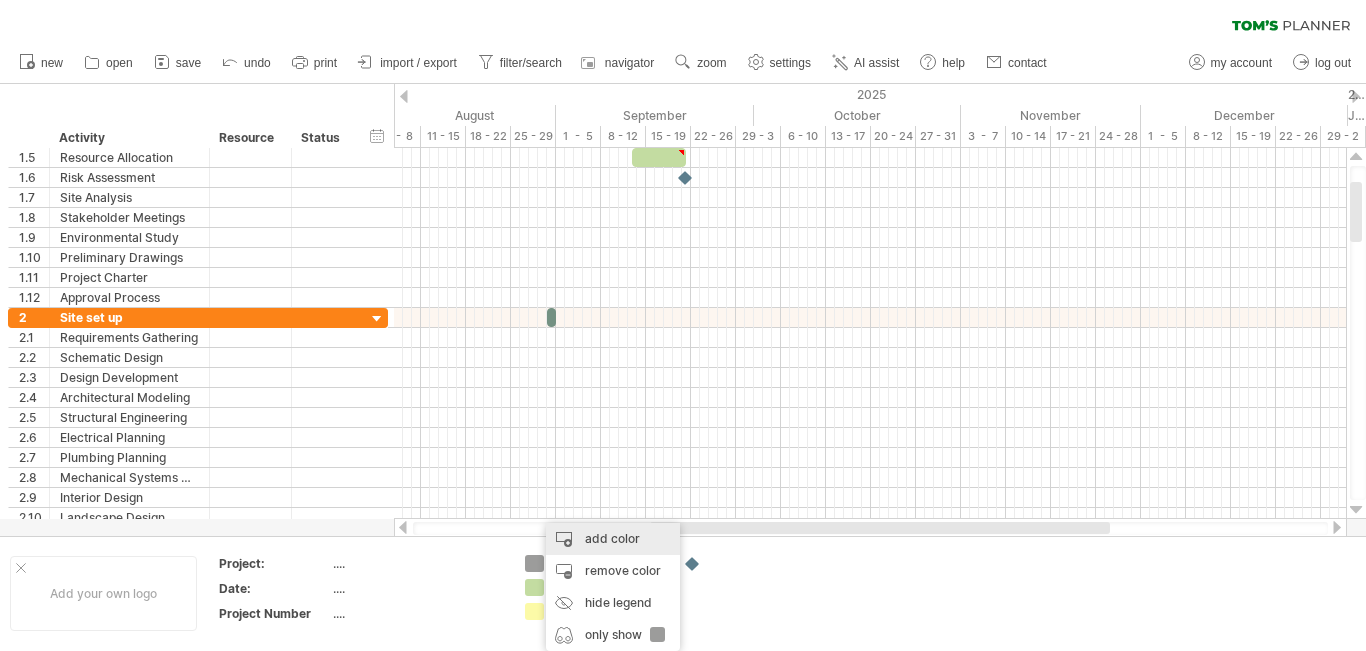 click on "add color" at bounding box center [613, 539] 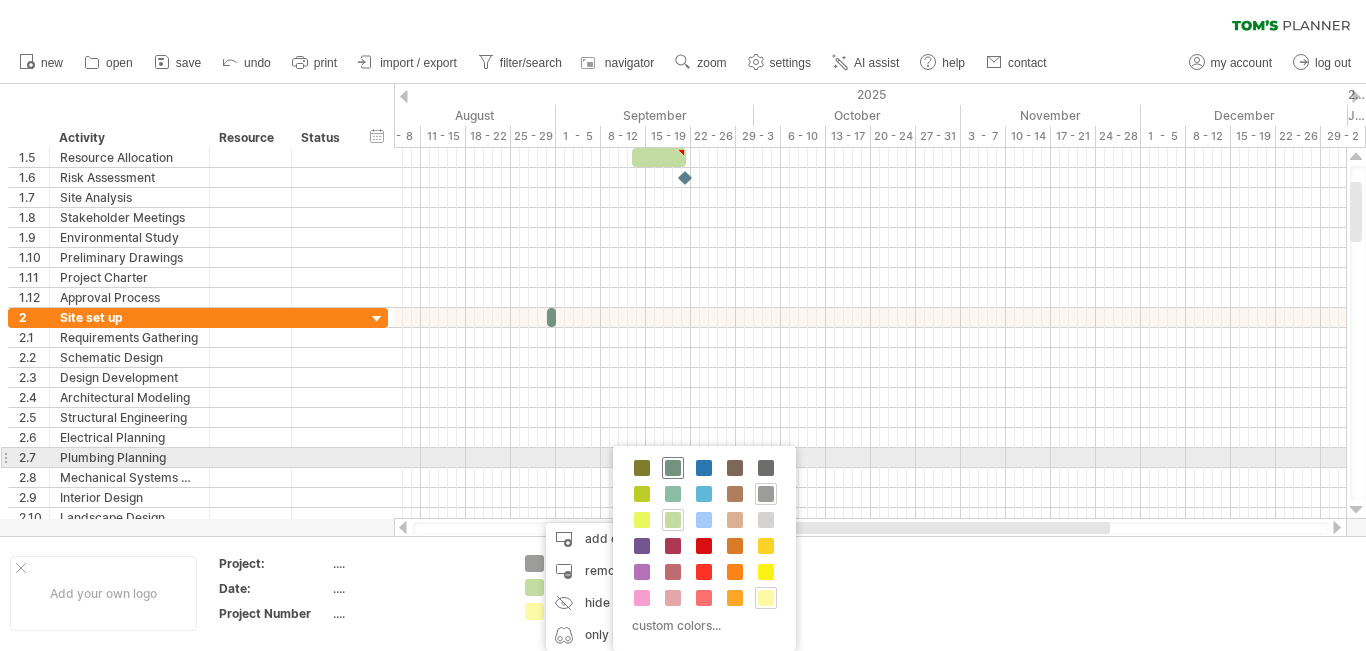 click at bounding box center (673, 468) 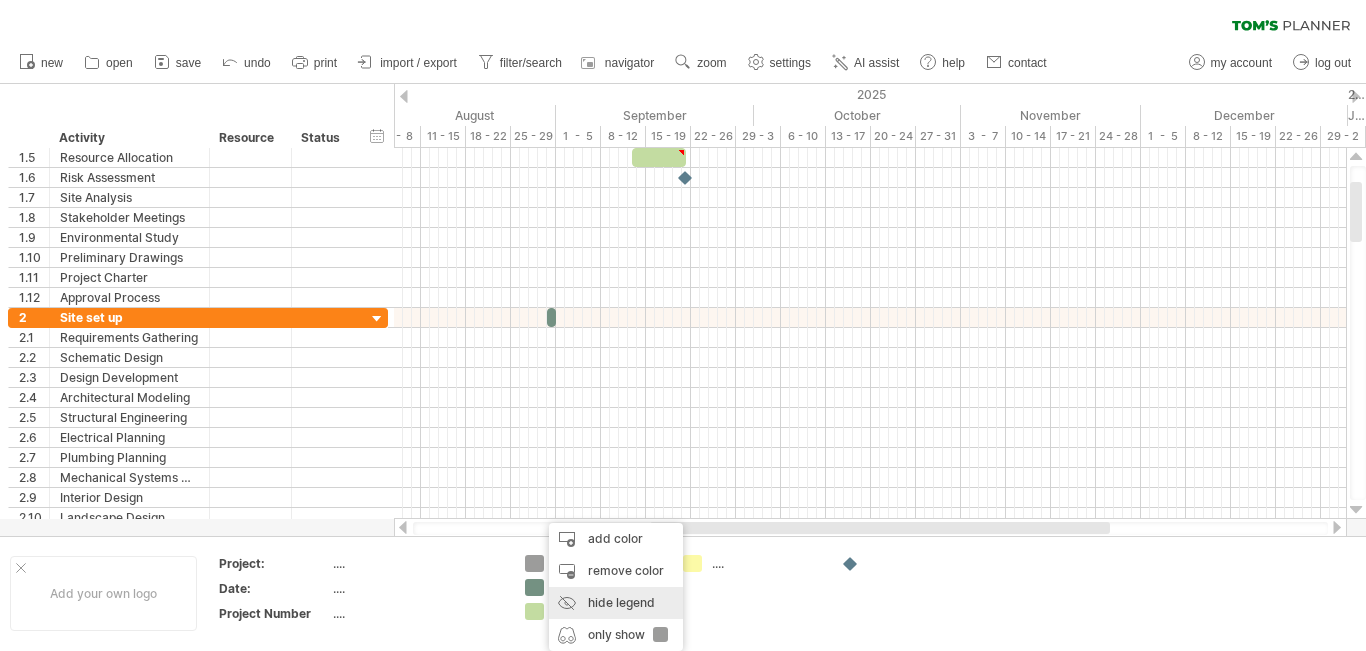 click on "hide legend" at bounding box center (616, 603) 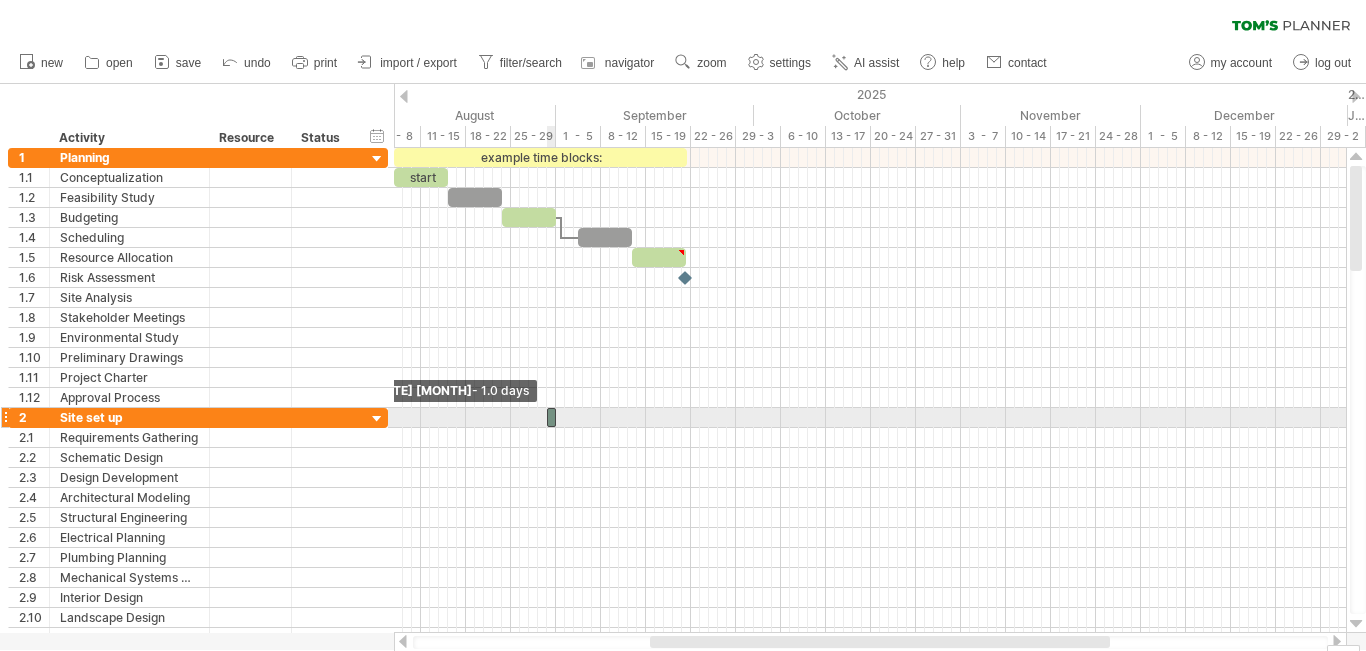 click at bounding box center (547, 417) 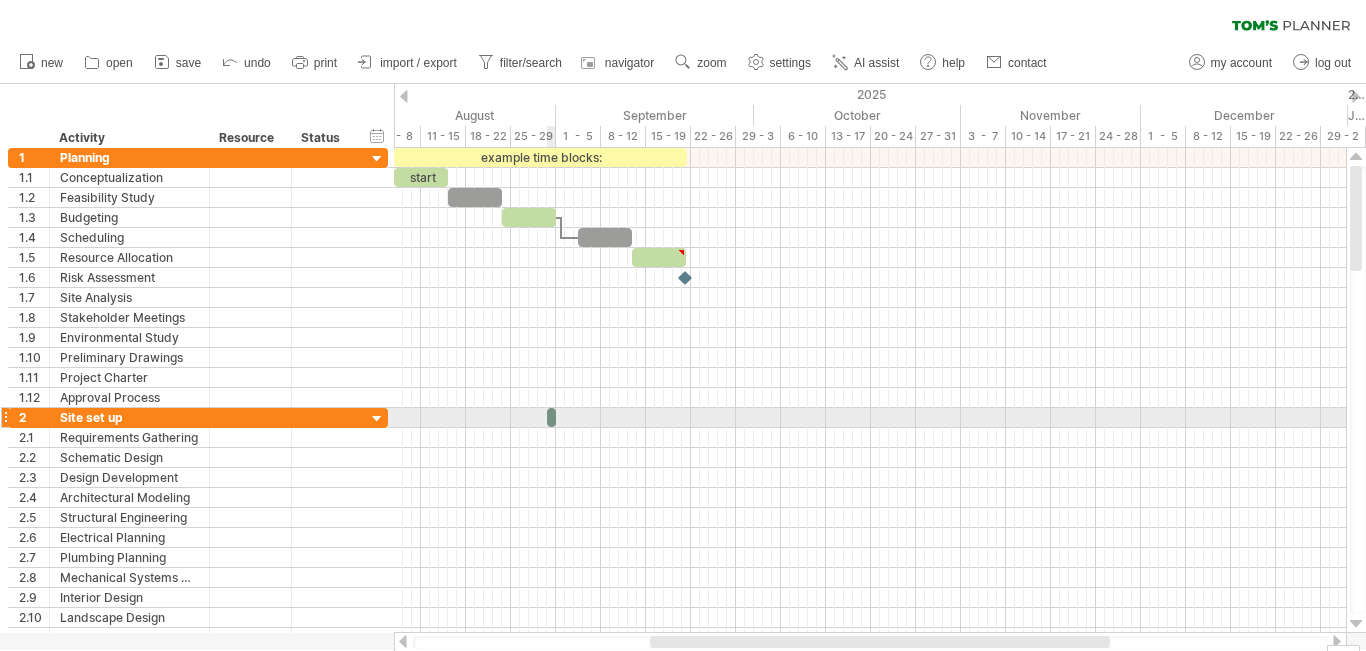 click at bounding box center [547, 417] 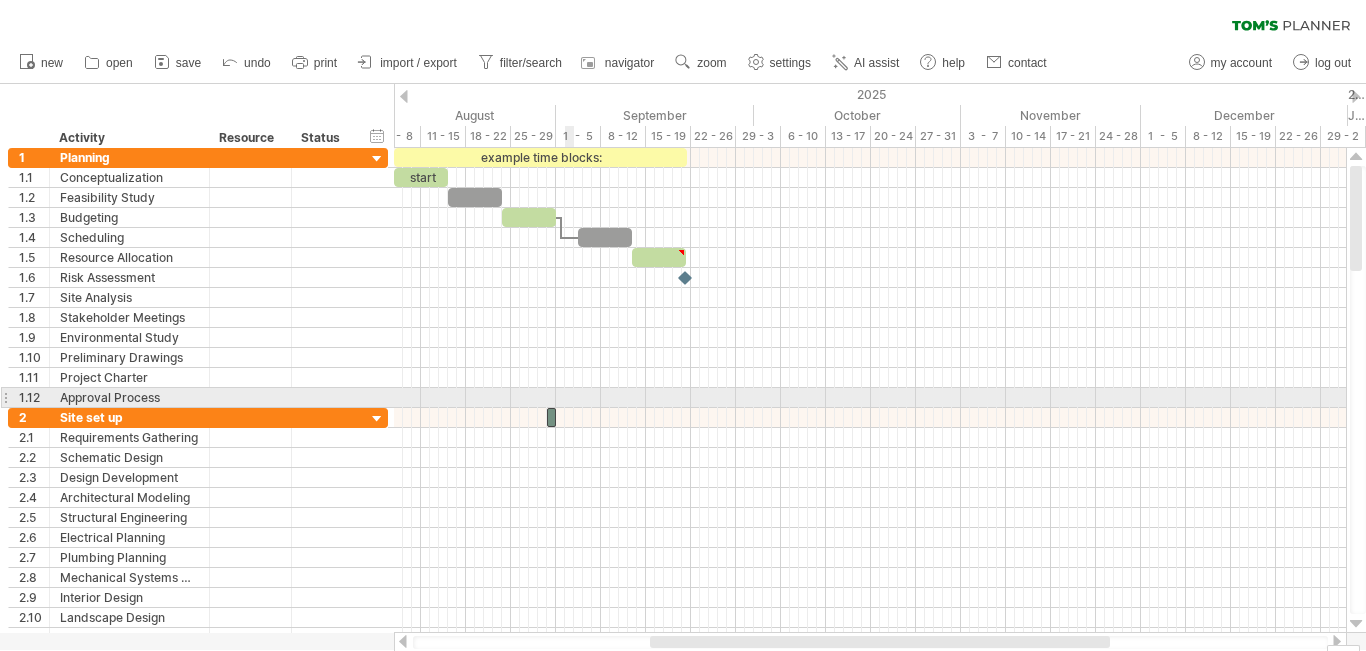 click at bounding box center (870, 398) 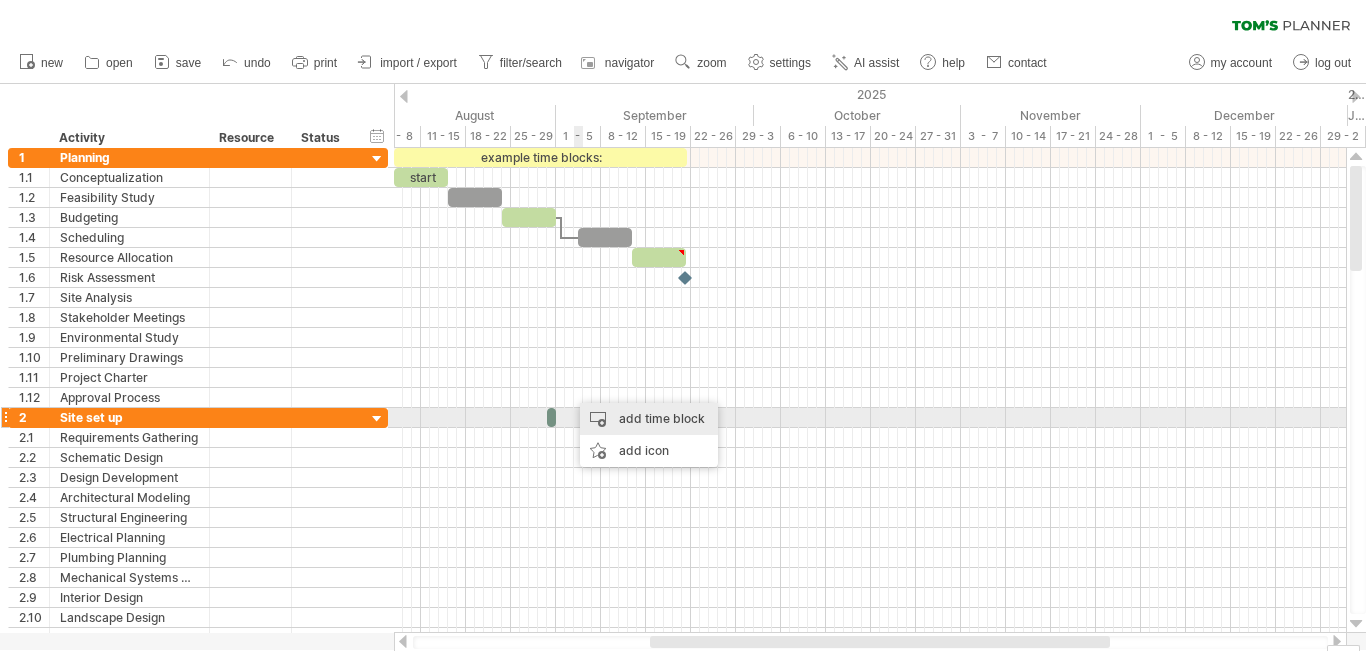 click on "add time block" at bounding box center [649, 419] 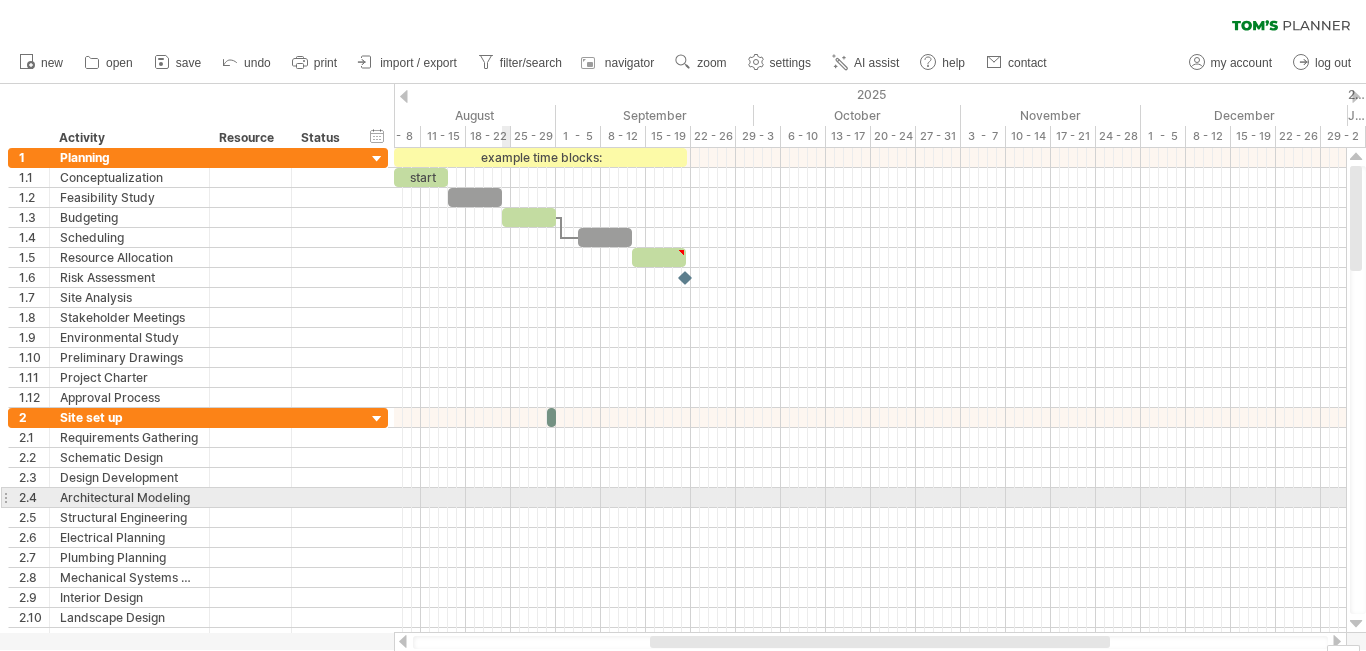 click at bounding box center (870, 498) 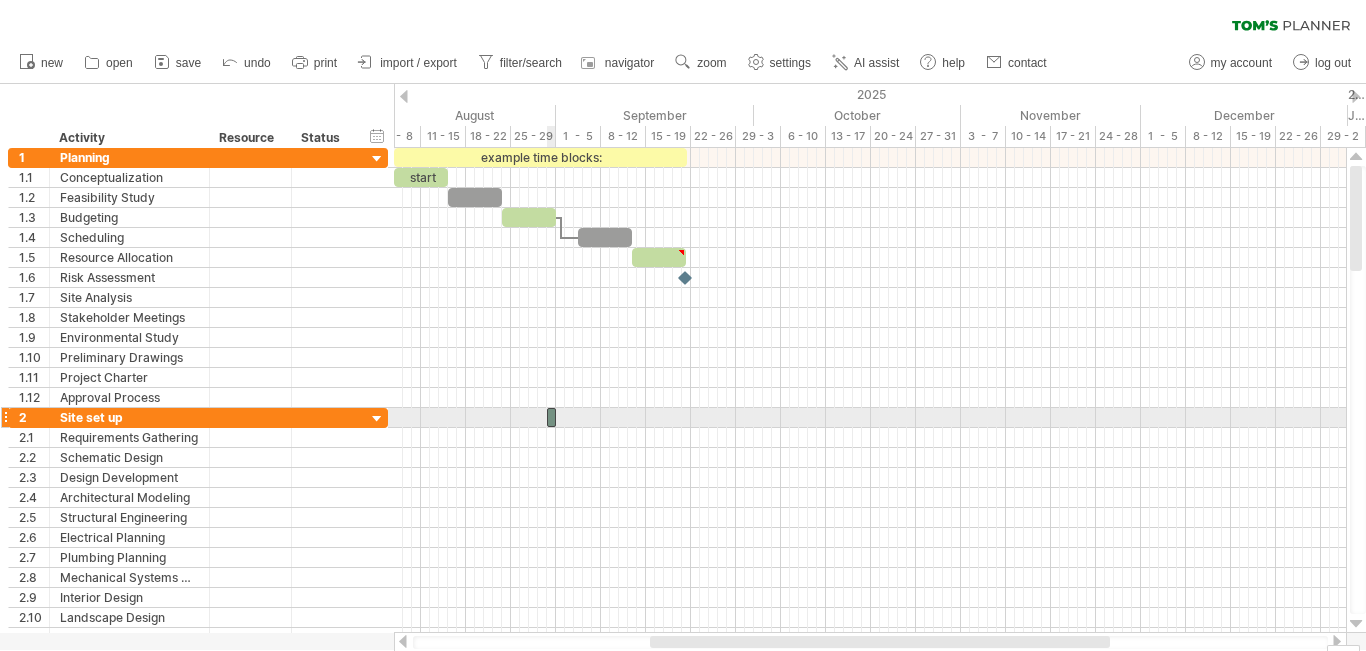 click at bounding box center (551, 417) 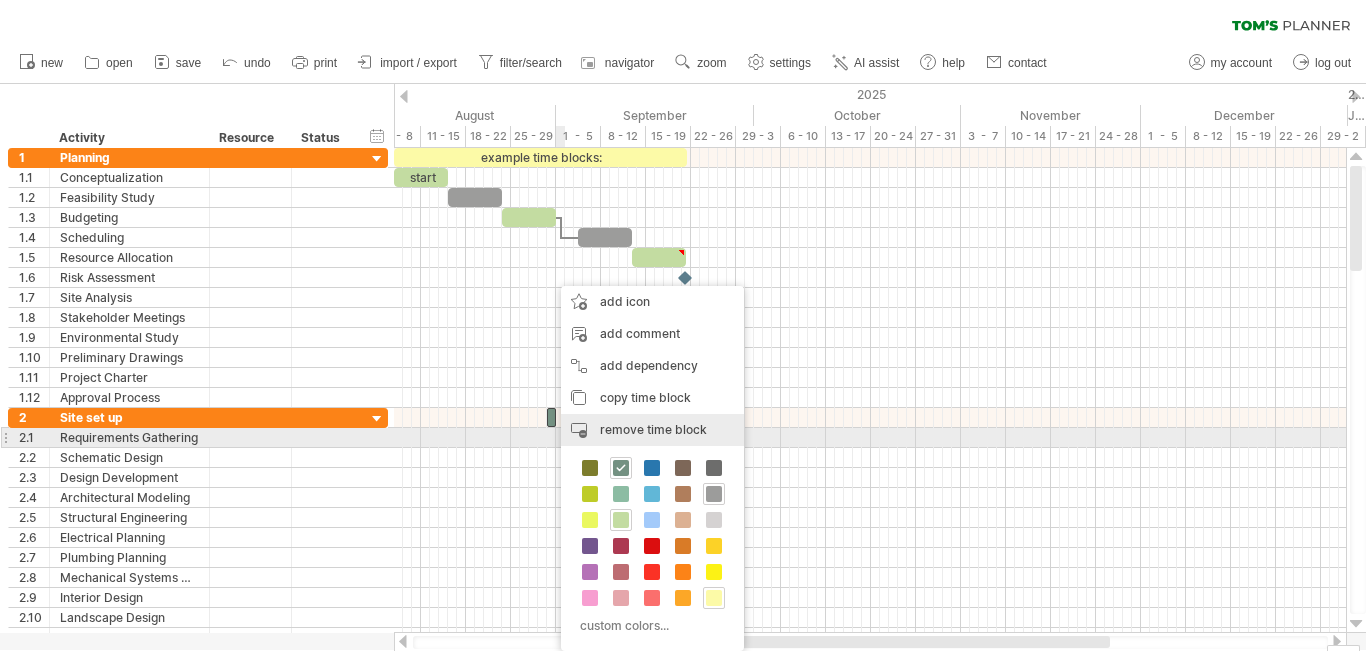 click on "remove time block" at bounding box center (653, 429) 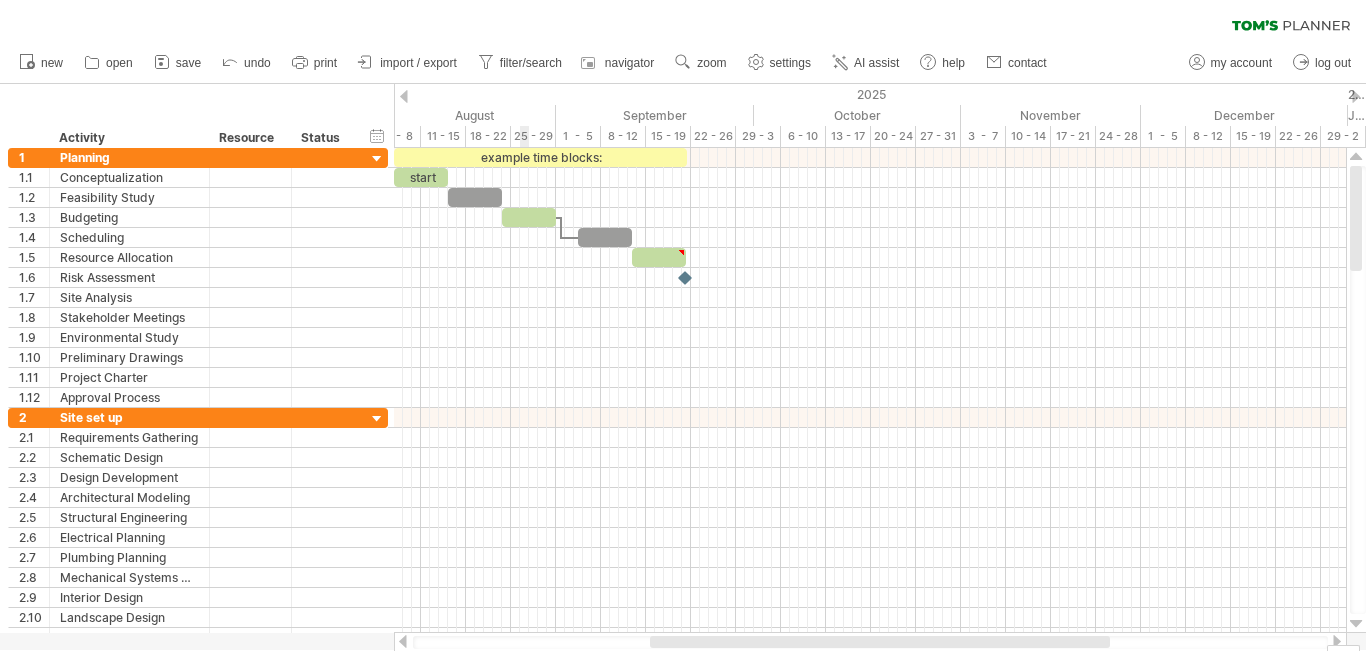 click at bounding box center [870, 438] 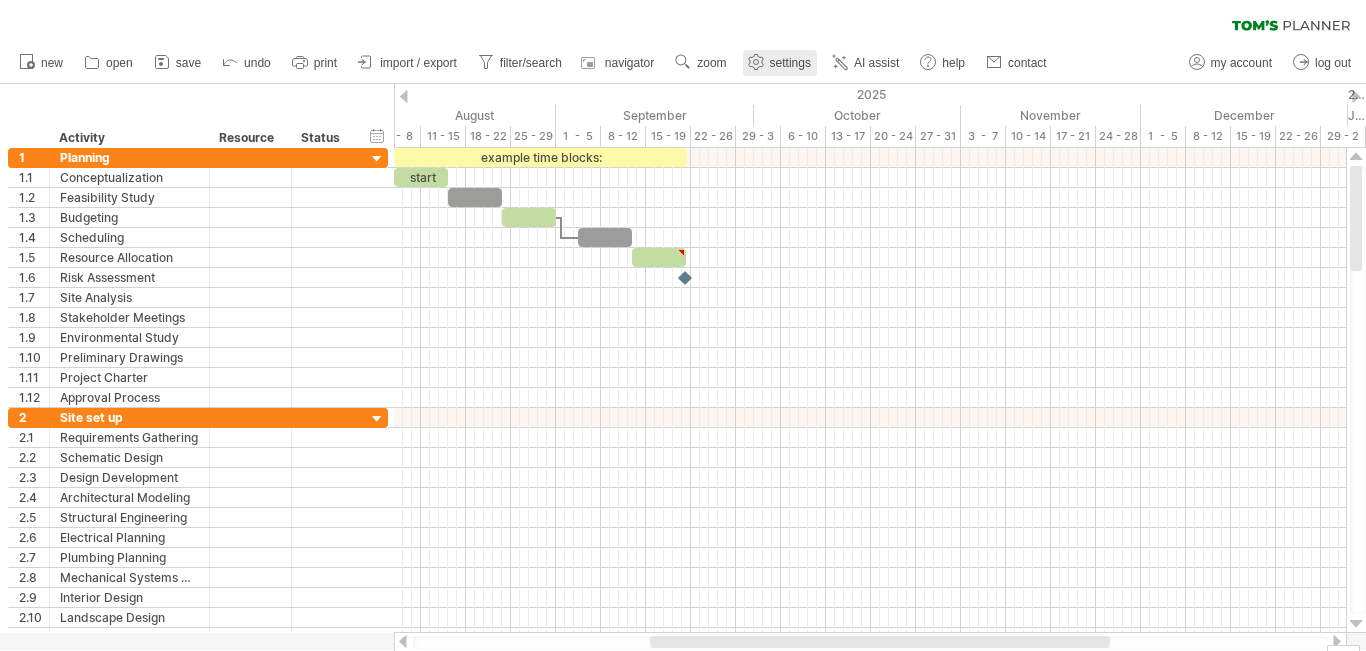 click on "settings" at bounding box center [790, 63] 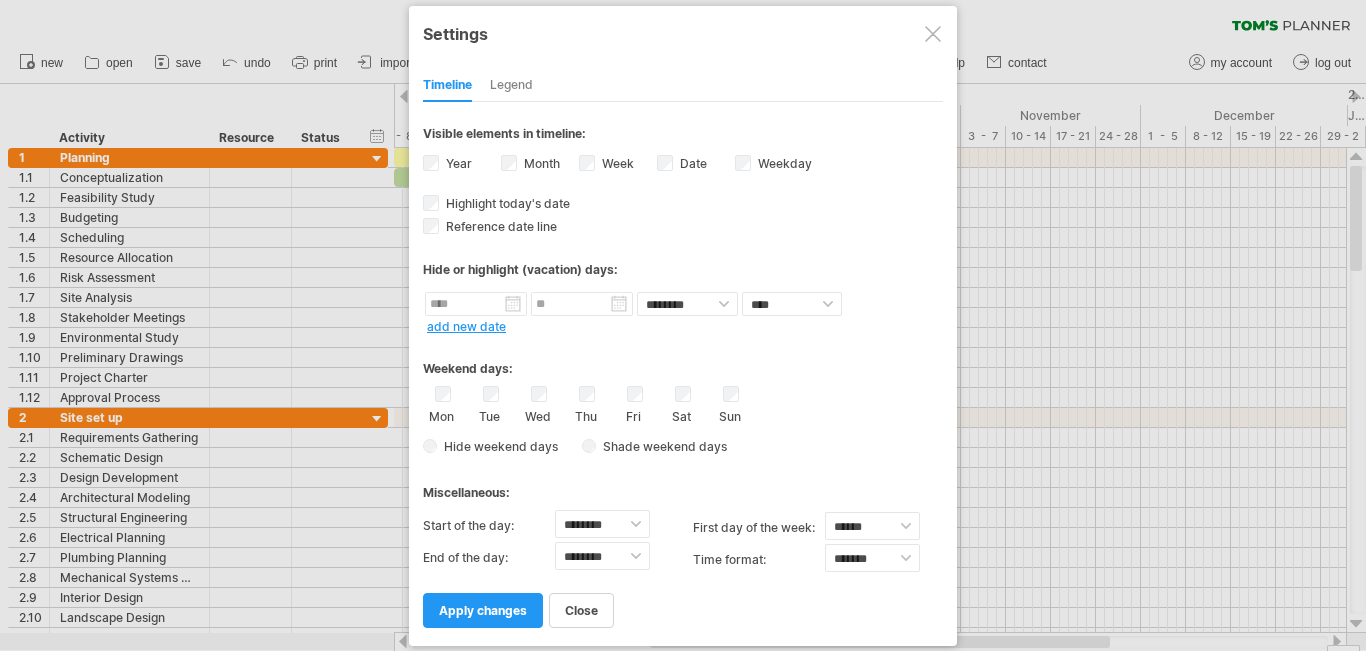 click at bounding box center (933, 34) 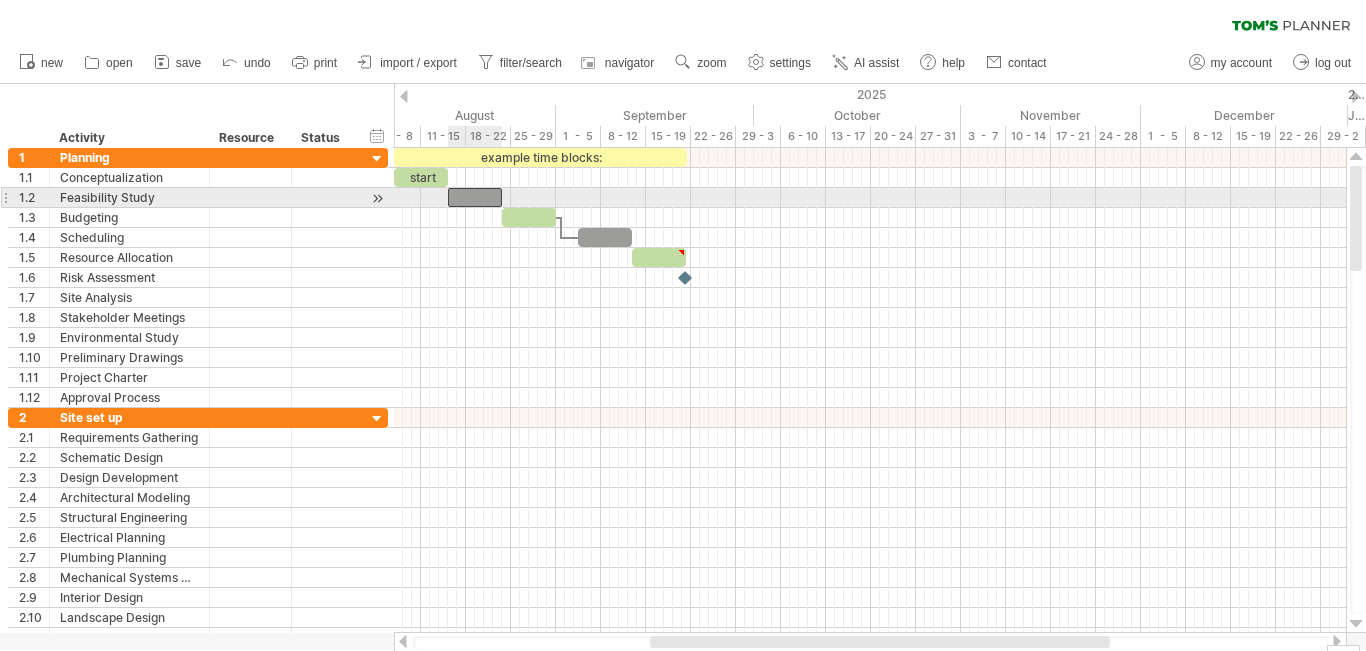 click at bounding box center [475, 197] 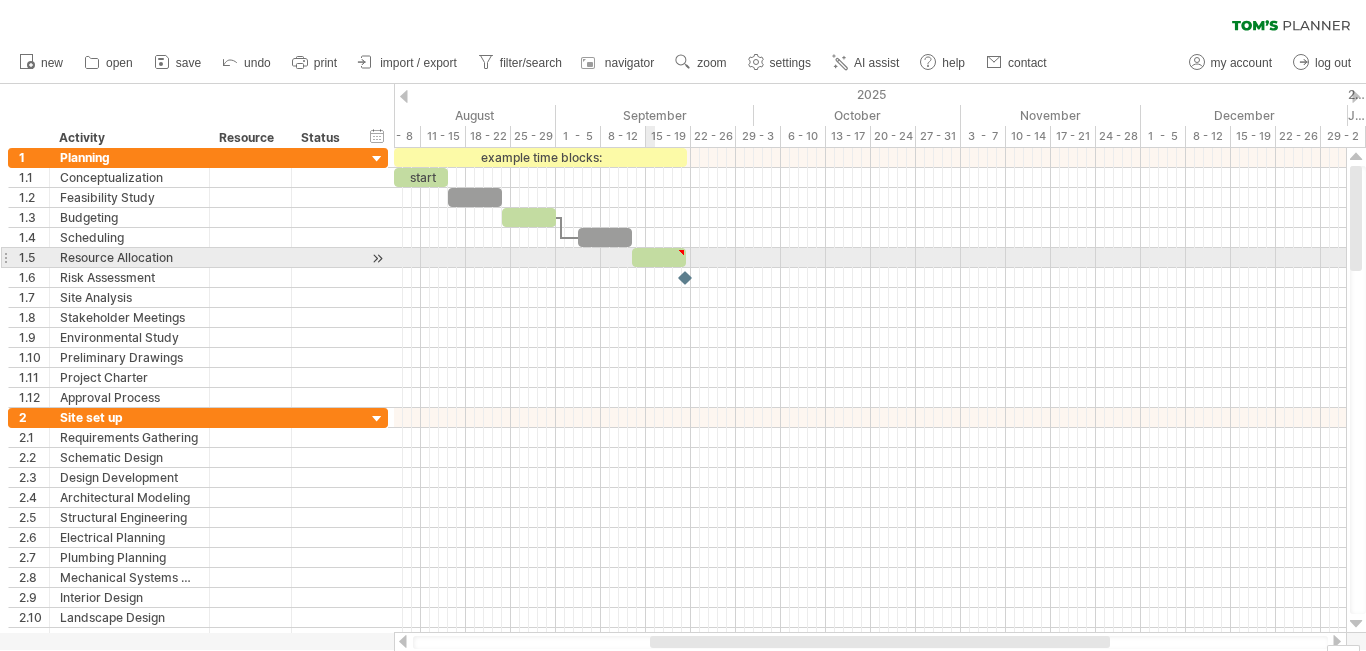 type on "**********" 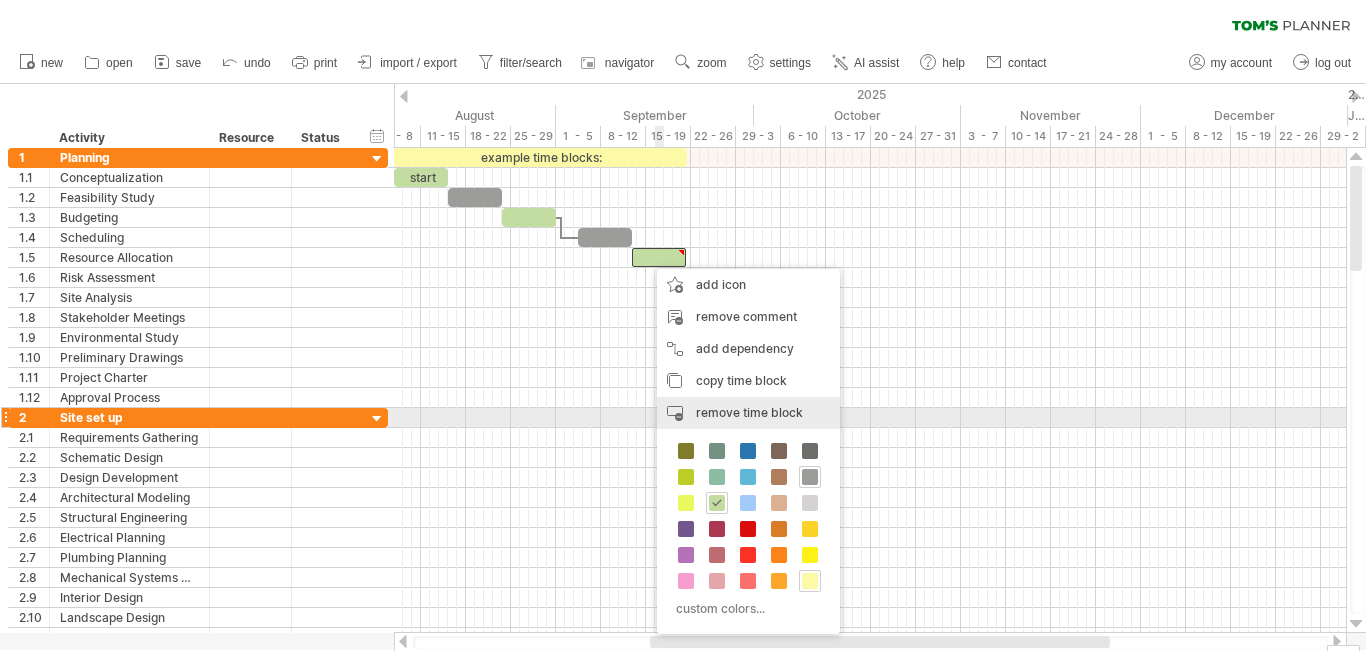 click on "remove time block" at bounding box center [749, 412] 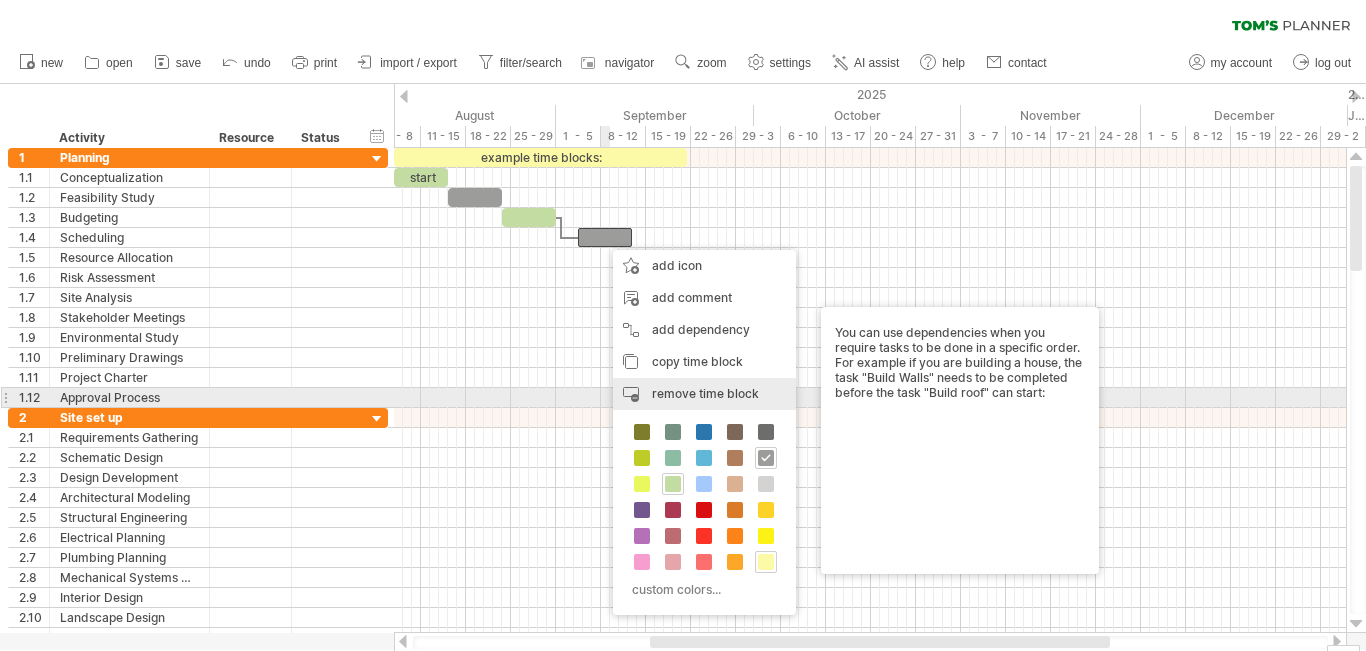 click on "remove time block" at bounding box center (705, 393) 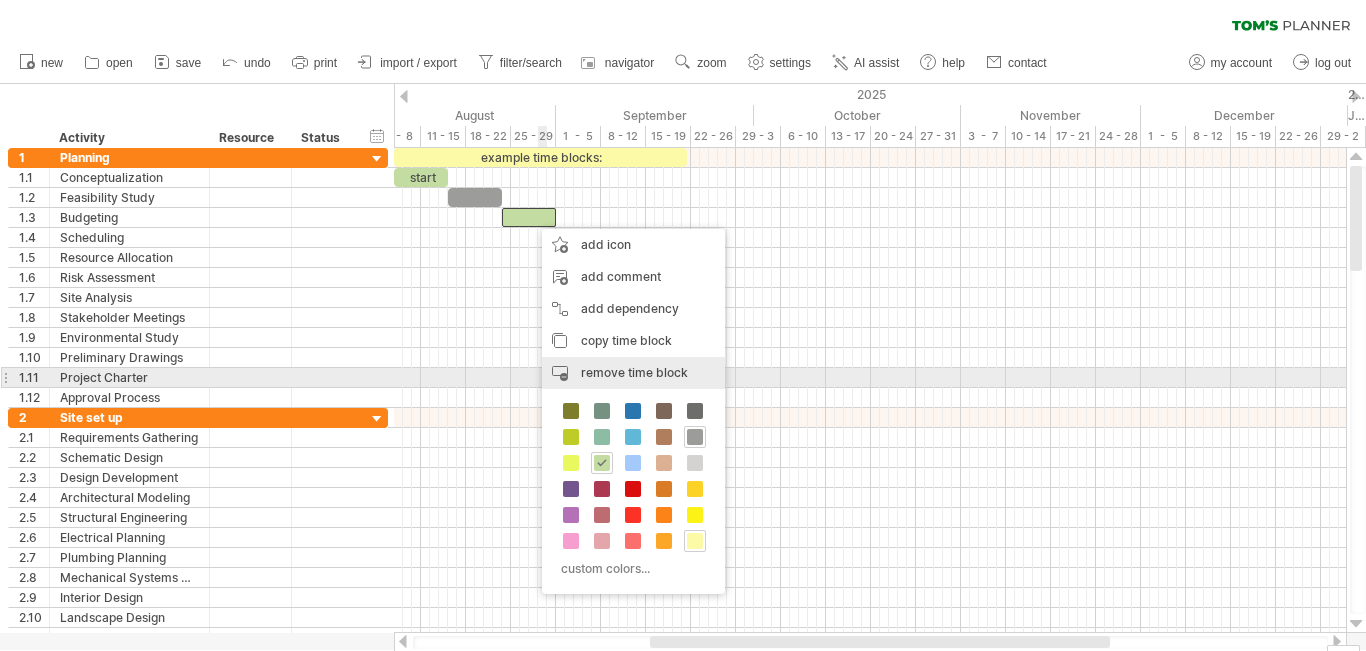 click on "remove time block" at bounding box center (634, 372) 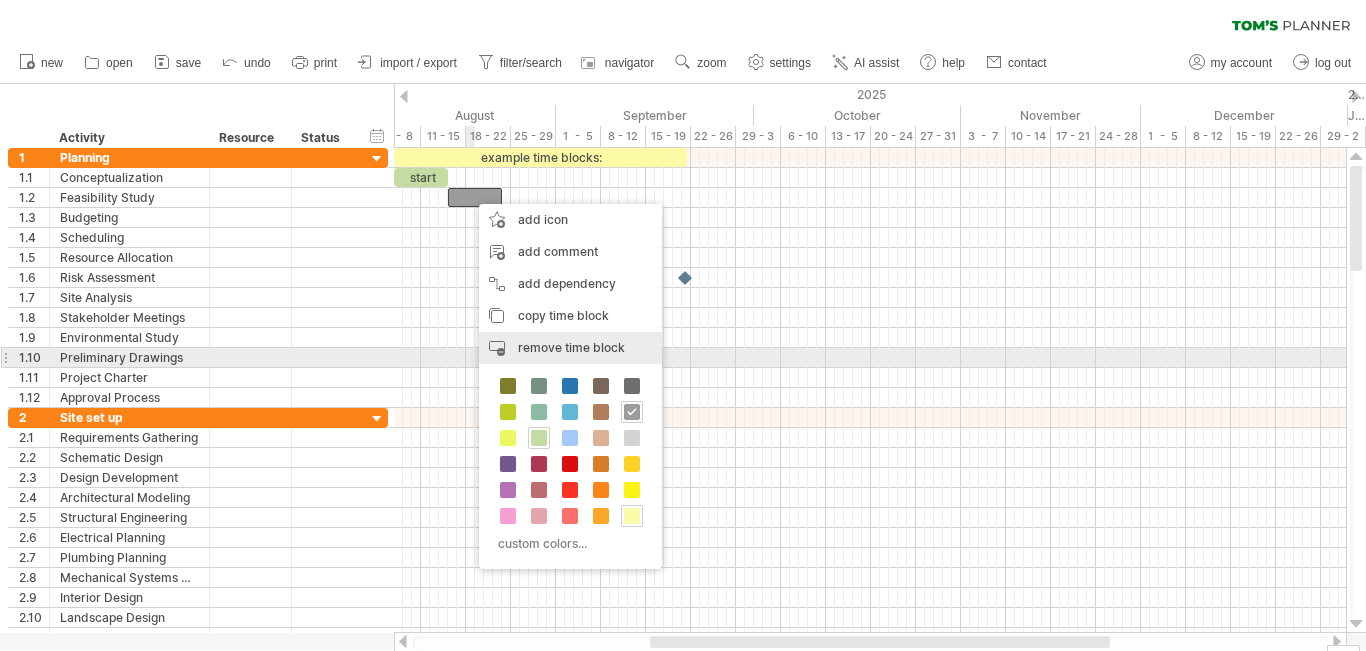 click on "remove time block" at bounding box center (571, 347) 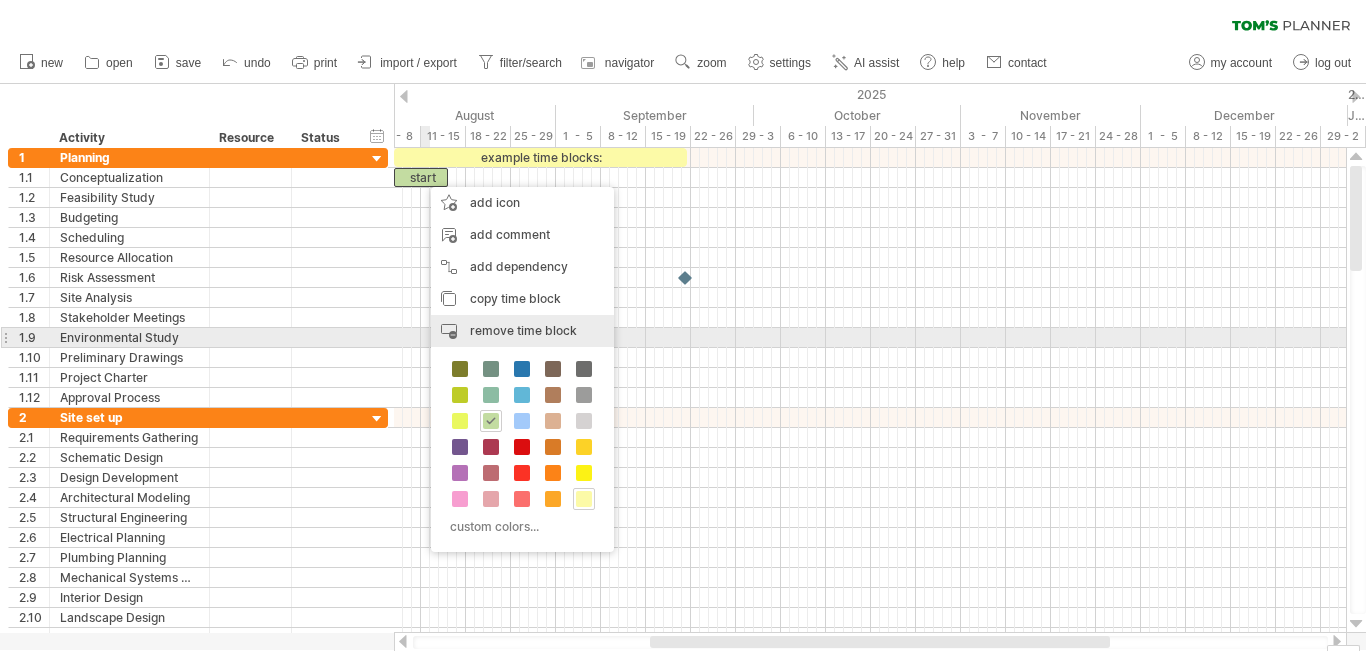 click on "remove time block" at bounding box center [523, 330] 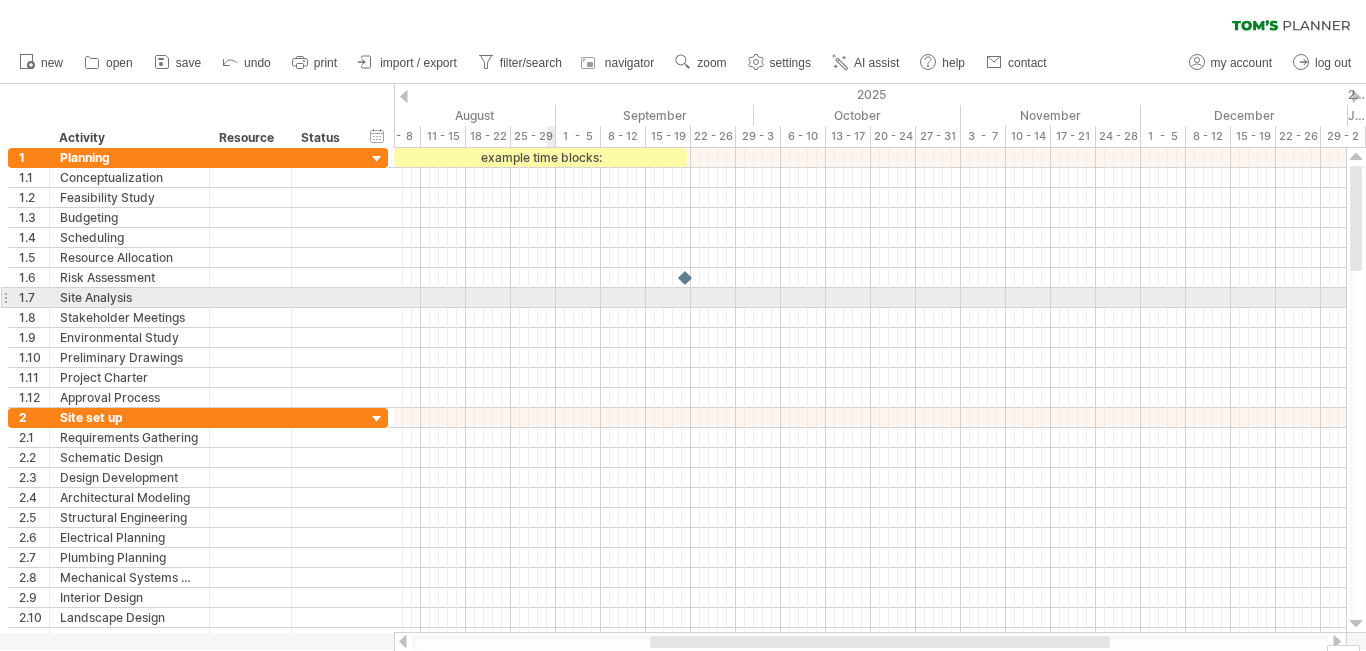 click at bounding box center [870, 298] 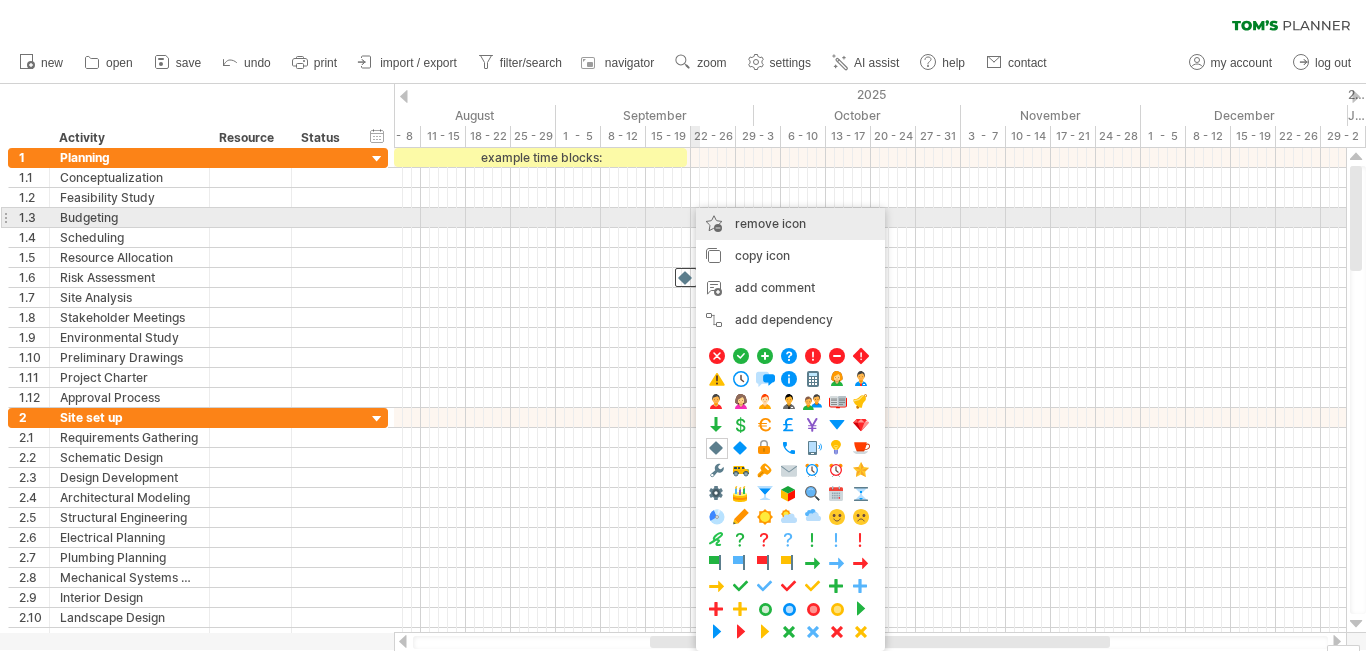 click on "remove icon" at bounding box center (770, 223) 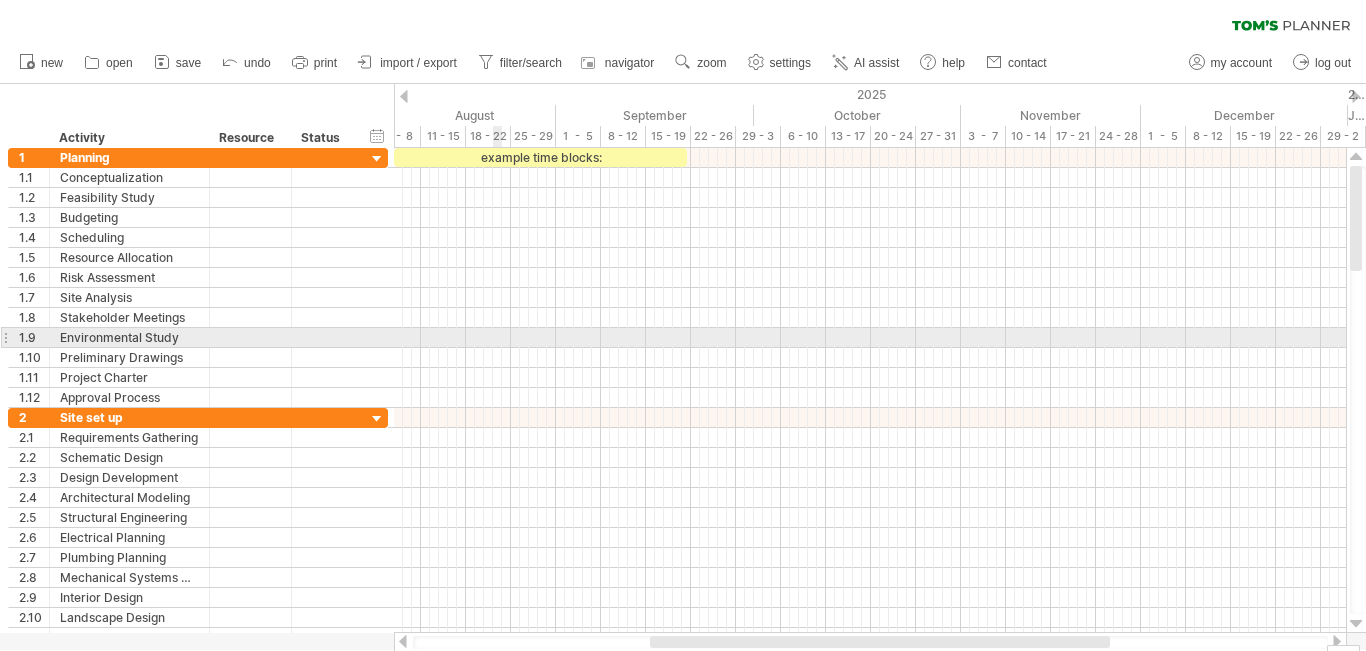 click at bounding box center (870, 338) 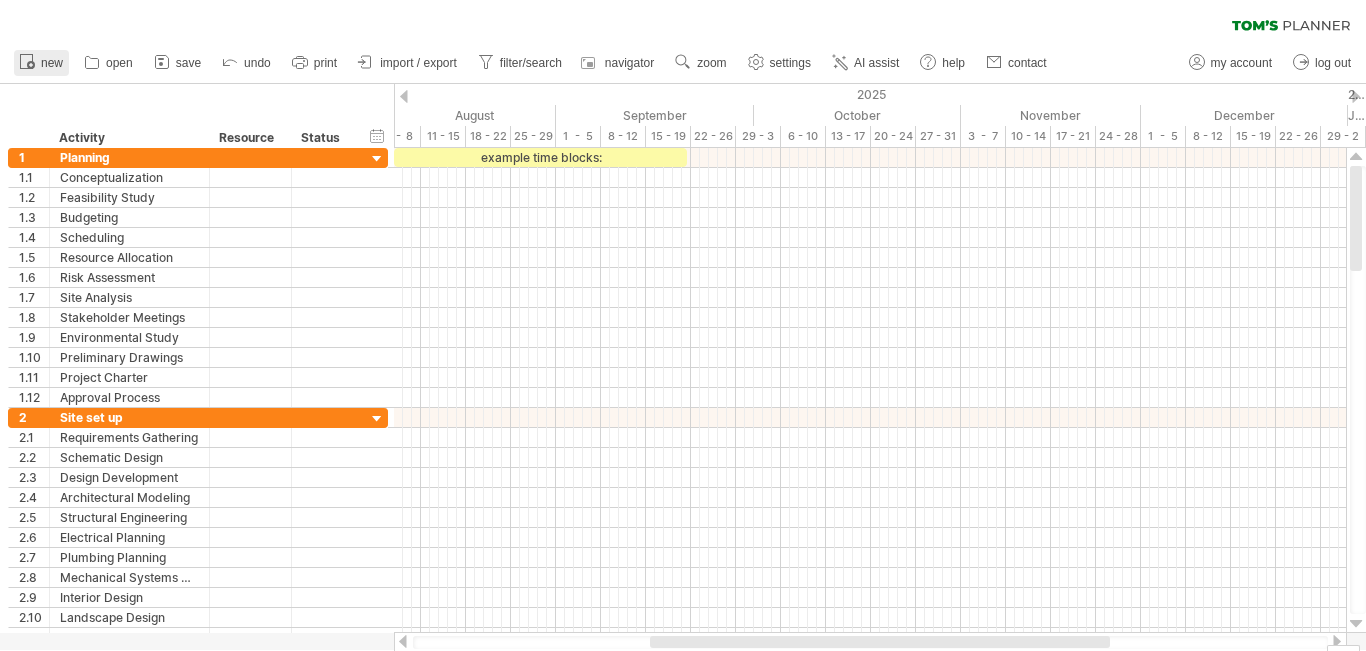click 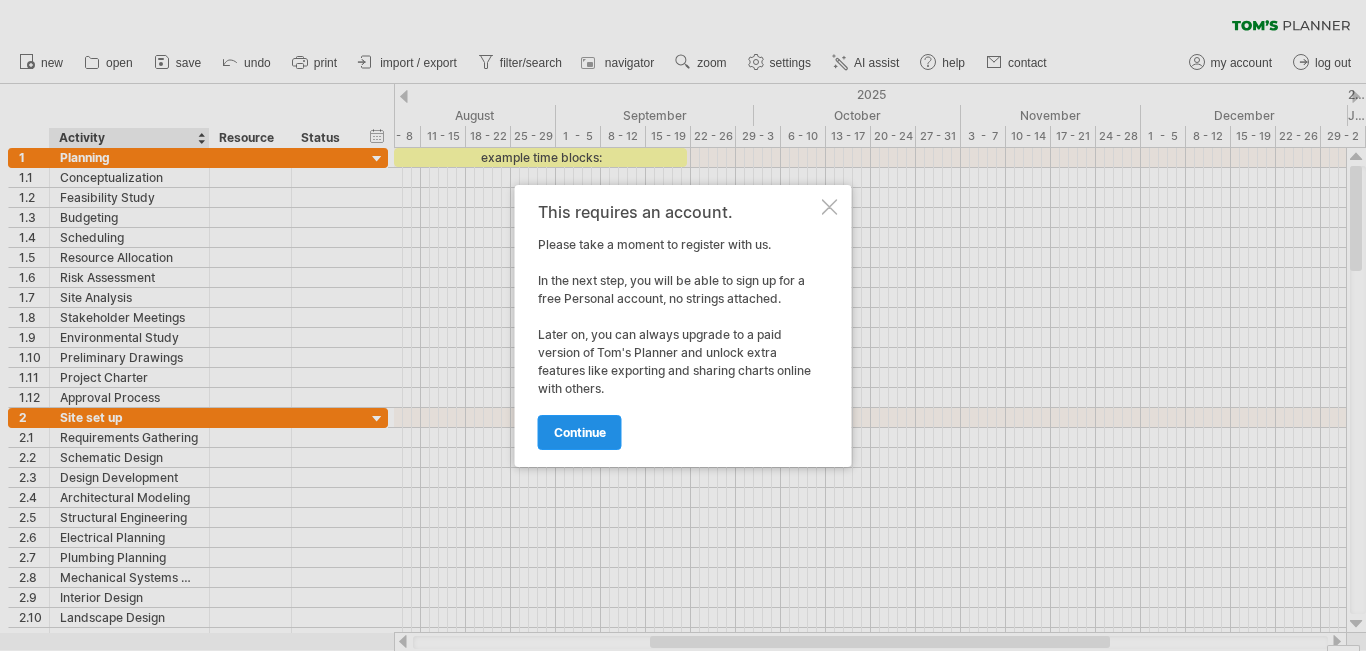 click on "continue" at bounding box center (580, 432) 